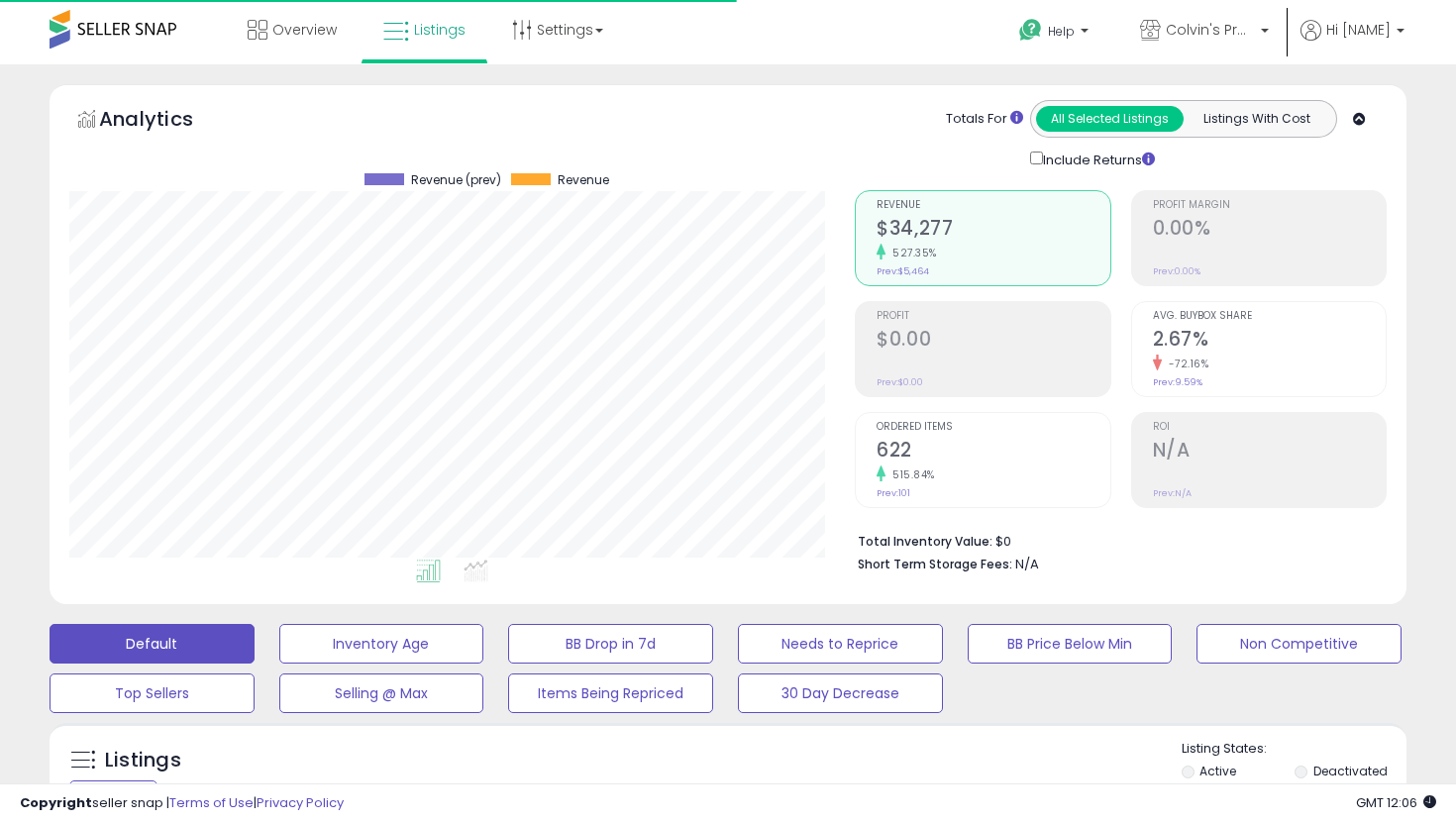 scroll, scrollTop: 686, scrollLeft: 0, axis: vertical 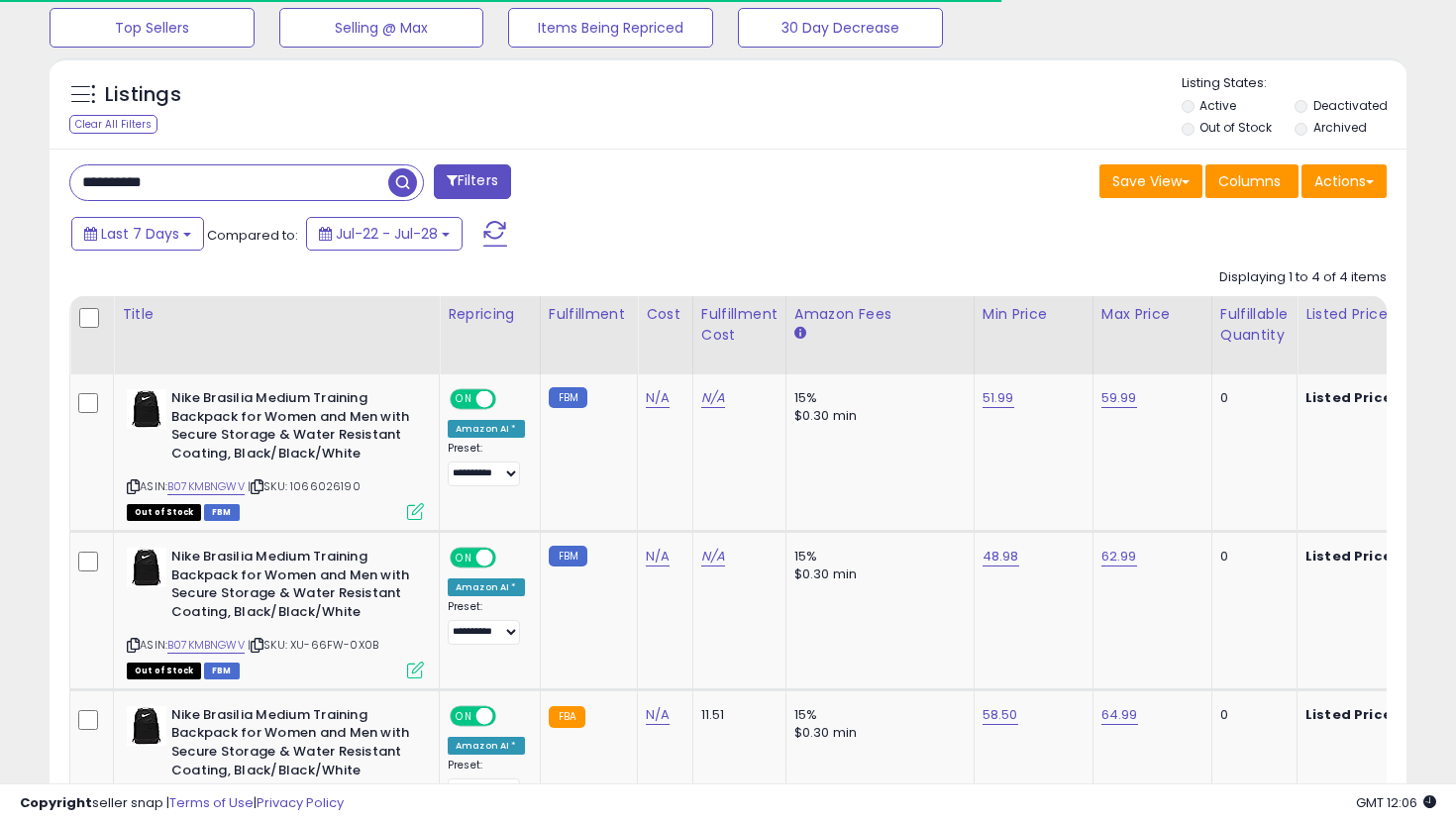 click on "**********" at bounding box center (229, 182) 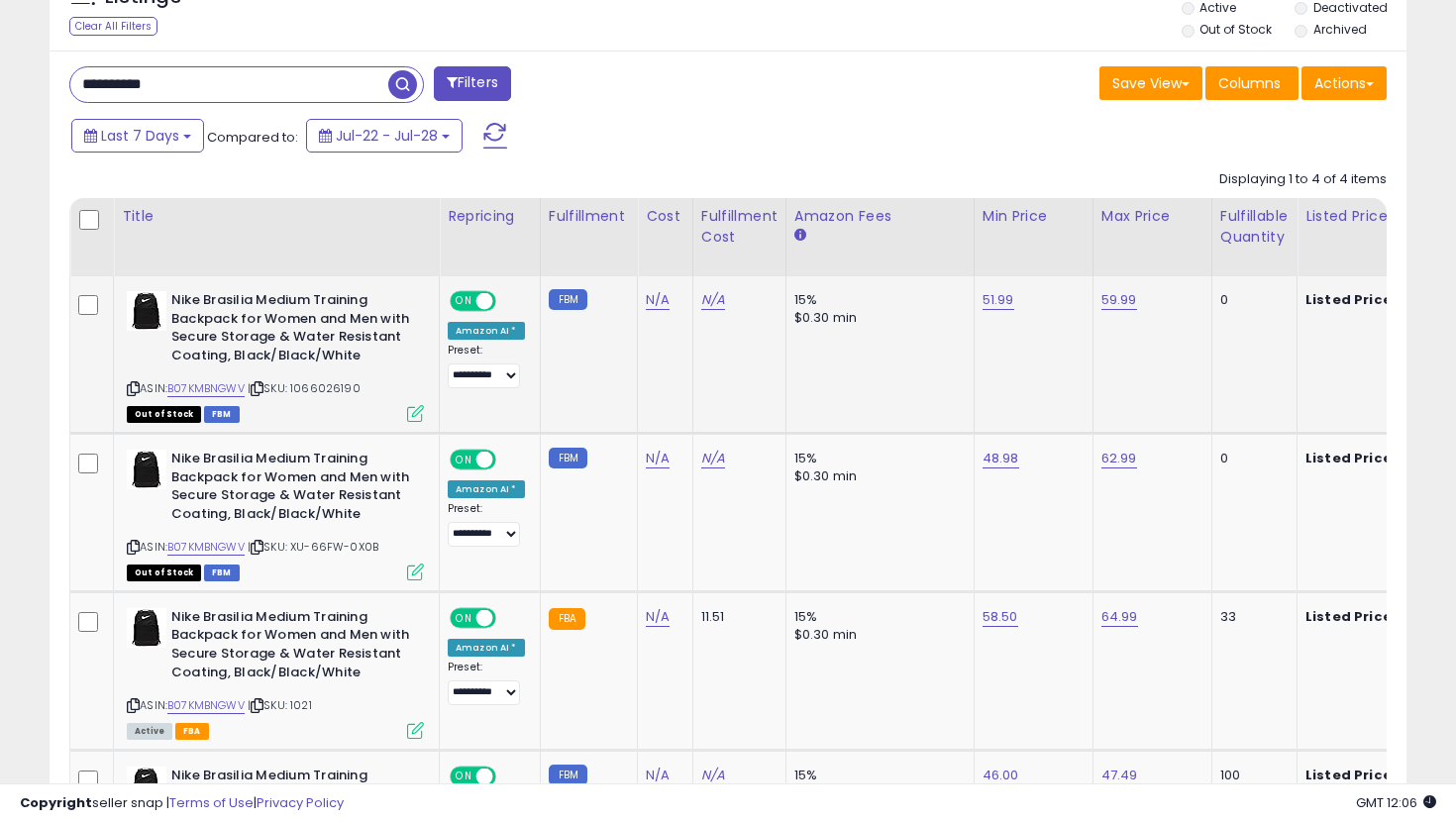 scroll, scrollTop: 889, scrollLeft: 0, axis: vertical 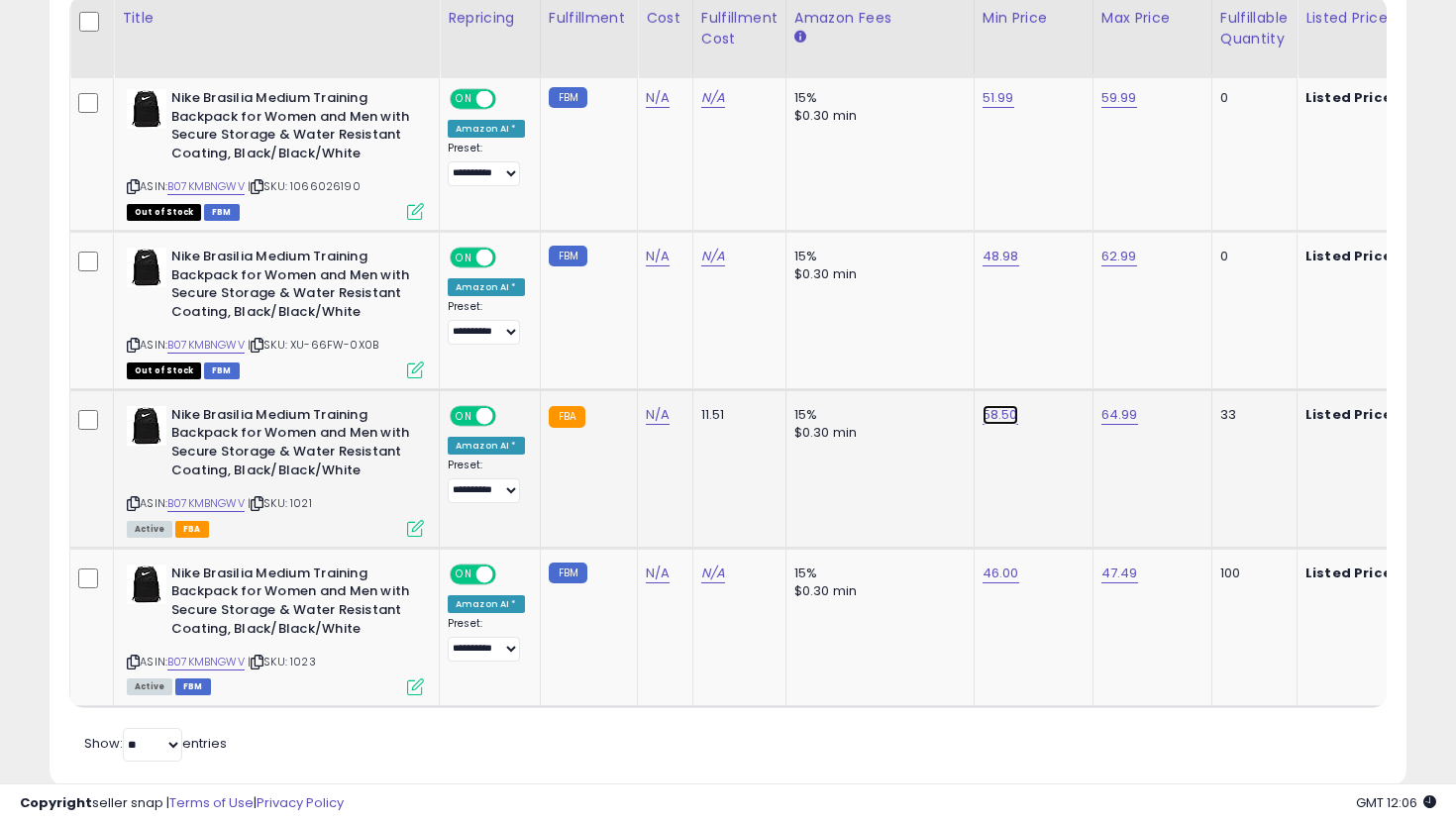 click on "58.50" at bounding box center [998, 98] 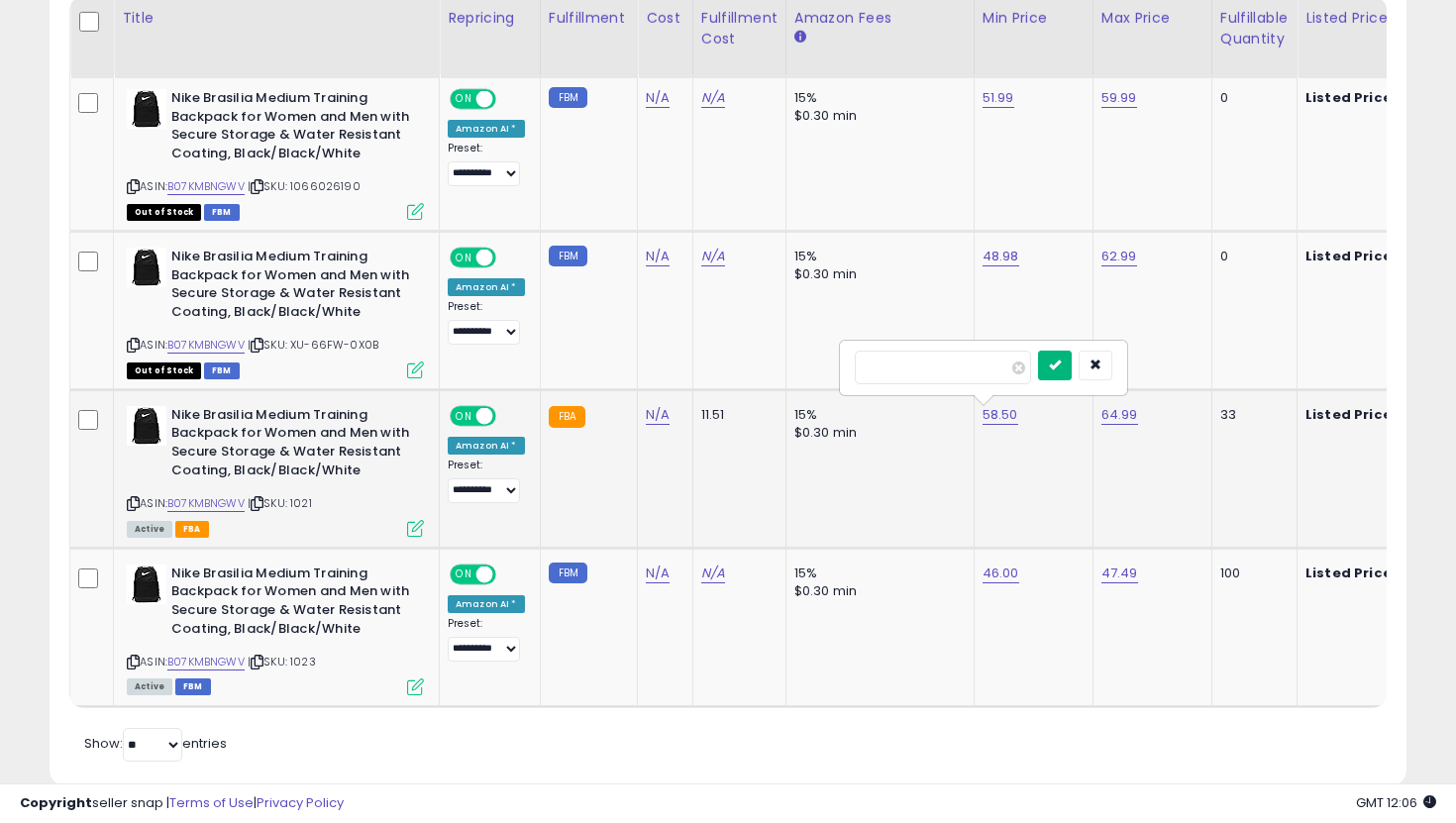 type on "*****" 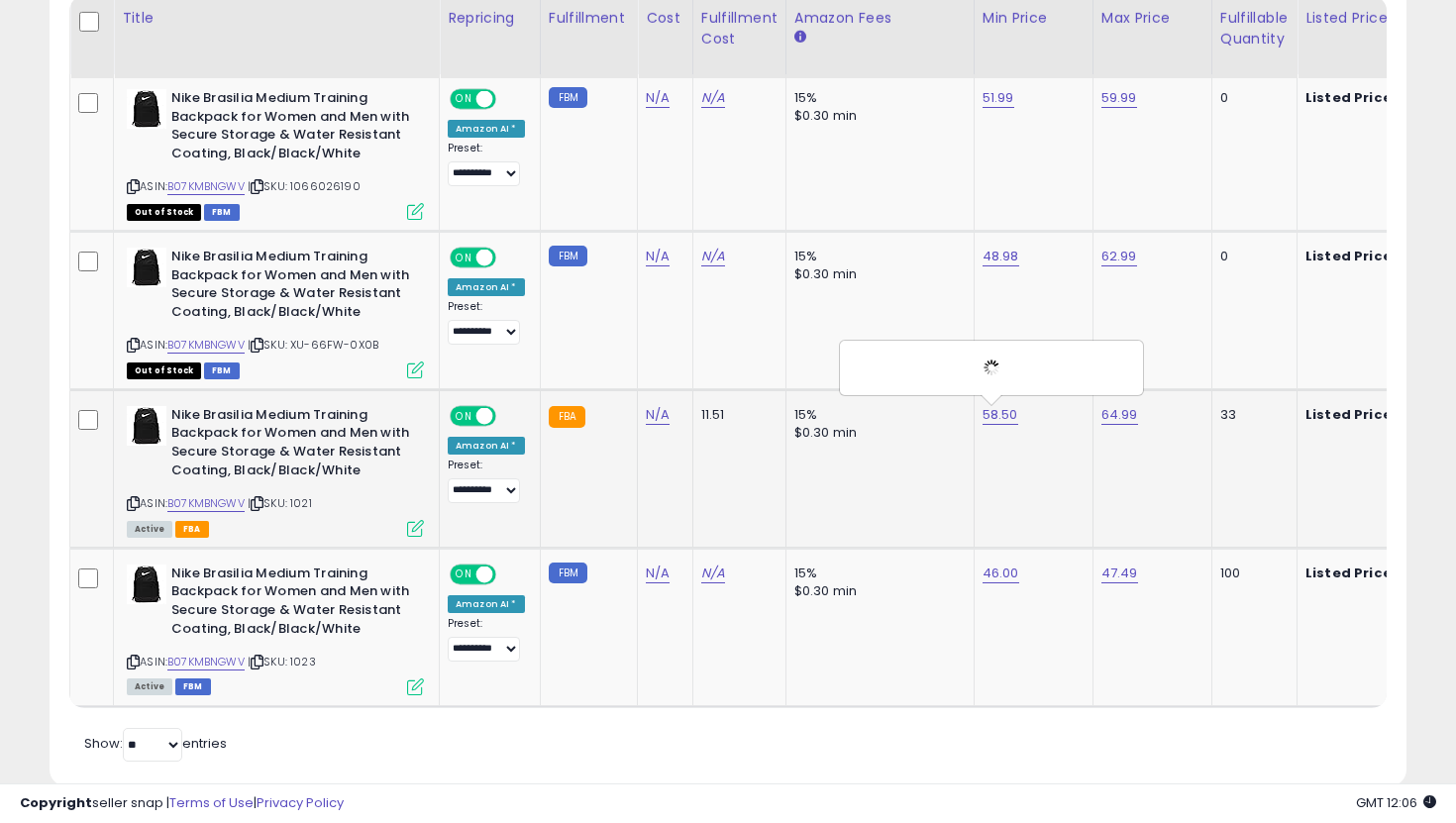 click at bounding box center [991, 367] 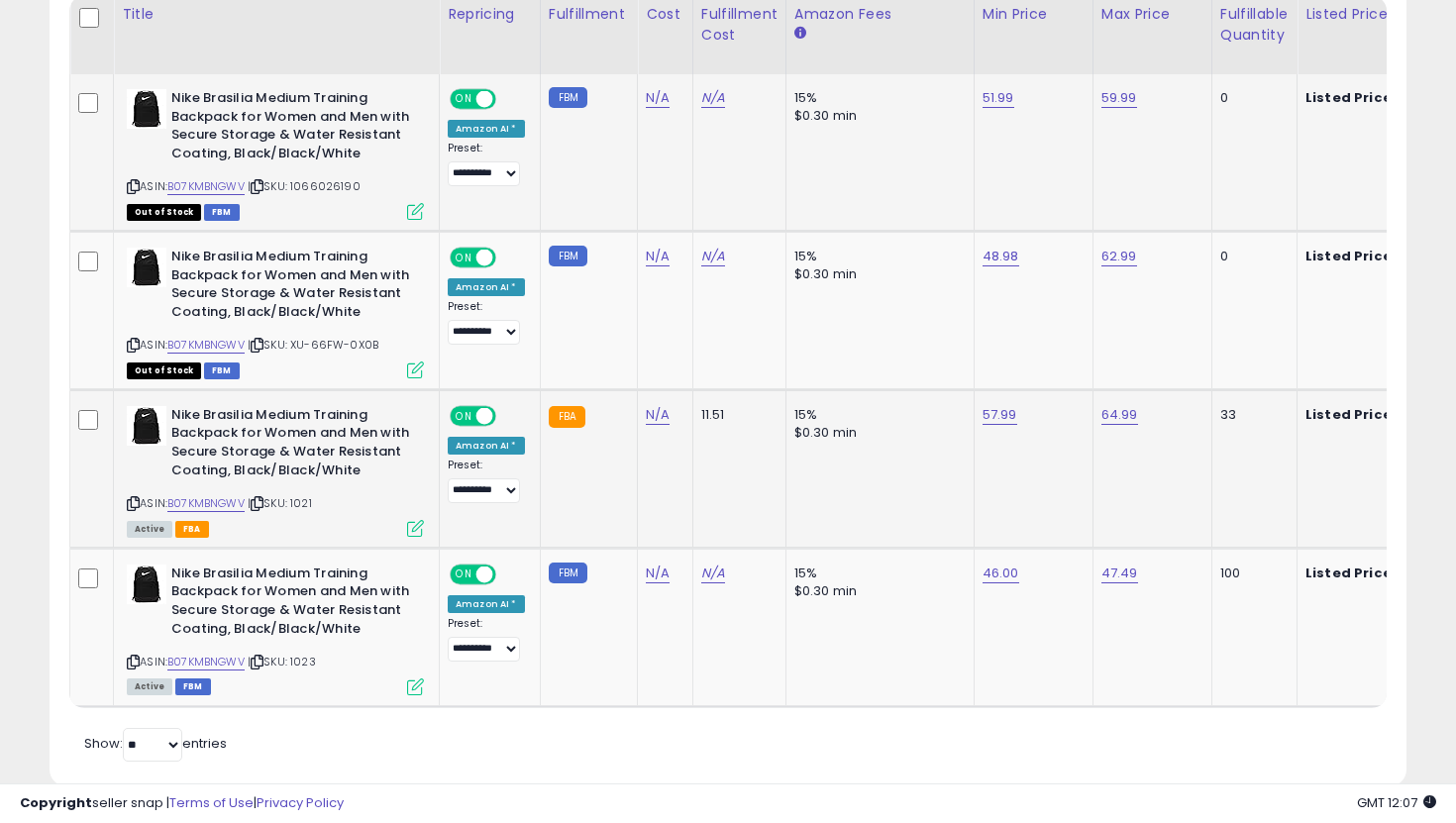 scroll, scrollTop: 727, scrollLeft: 0, axis: vertical 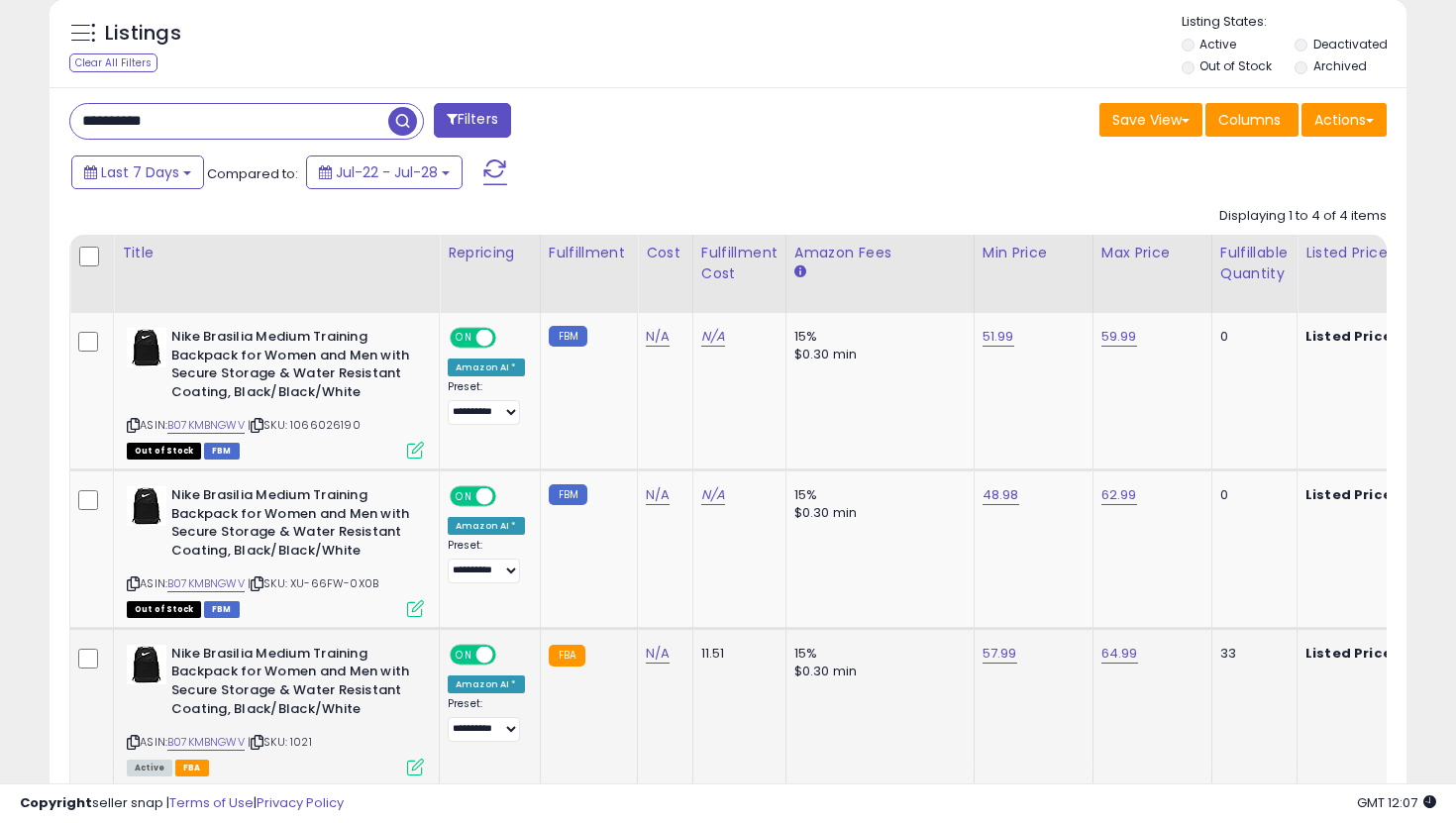 click on "**********" at bounding box center [229, 121] 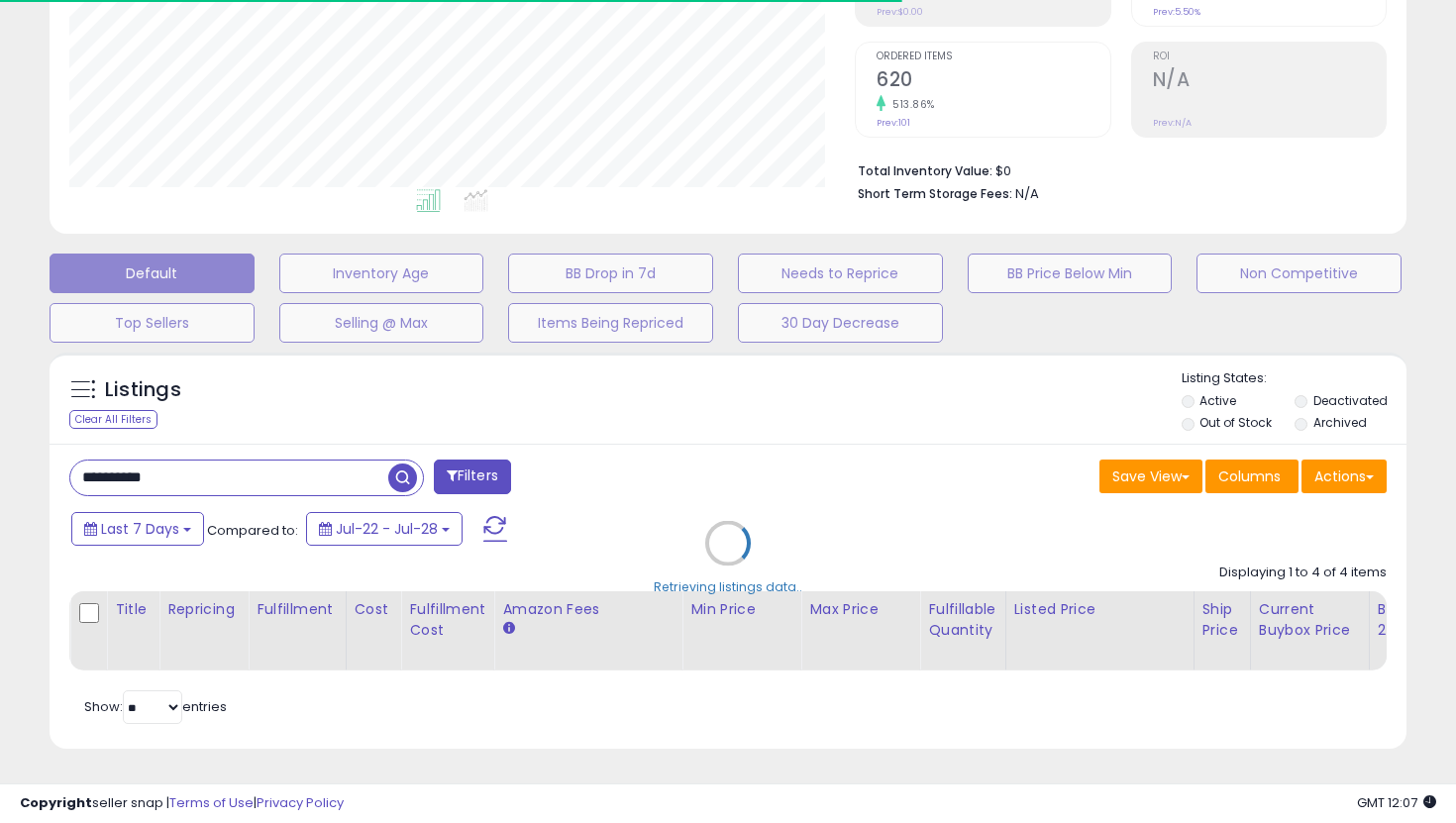 scroll, scrollTop: 492, scrollLeft: 0, axis: vertical 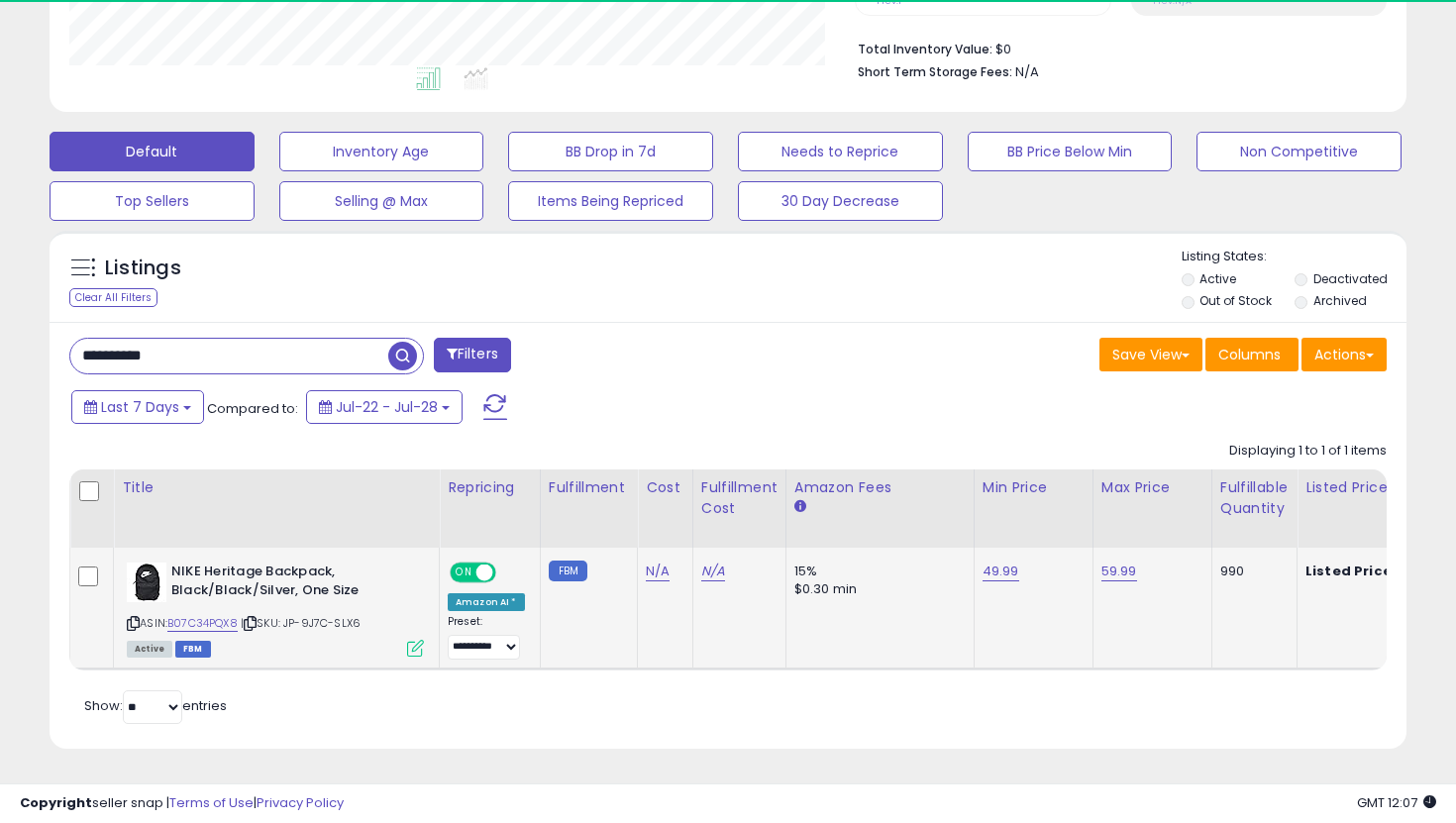 click on "49.99" 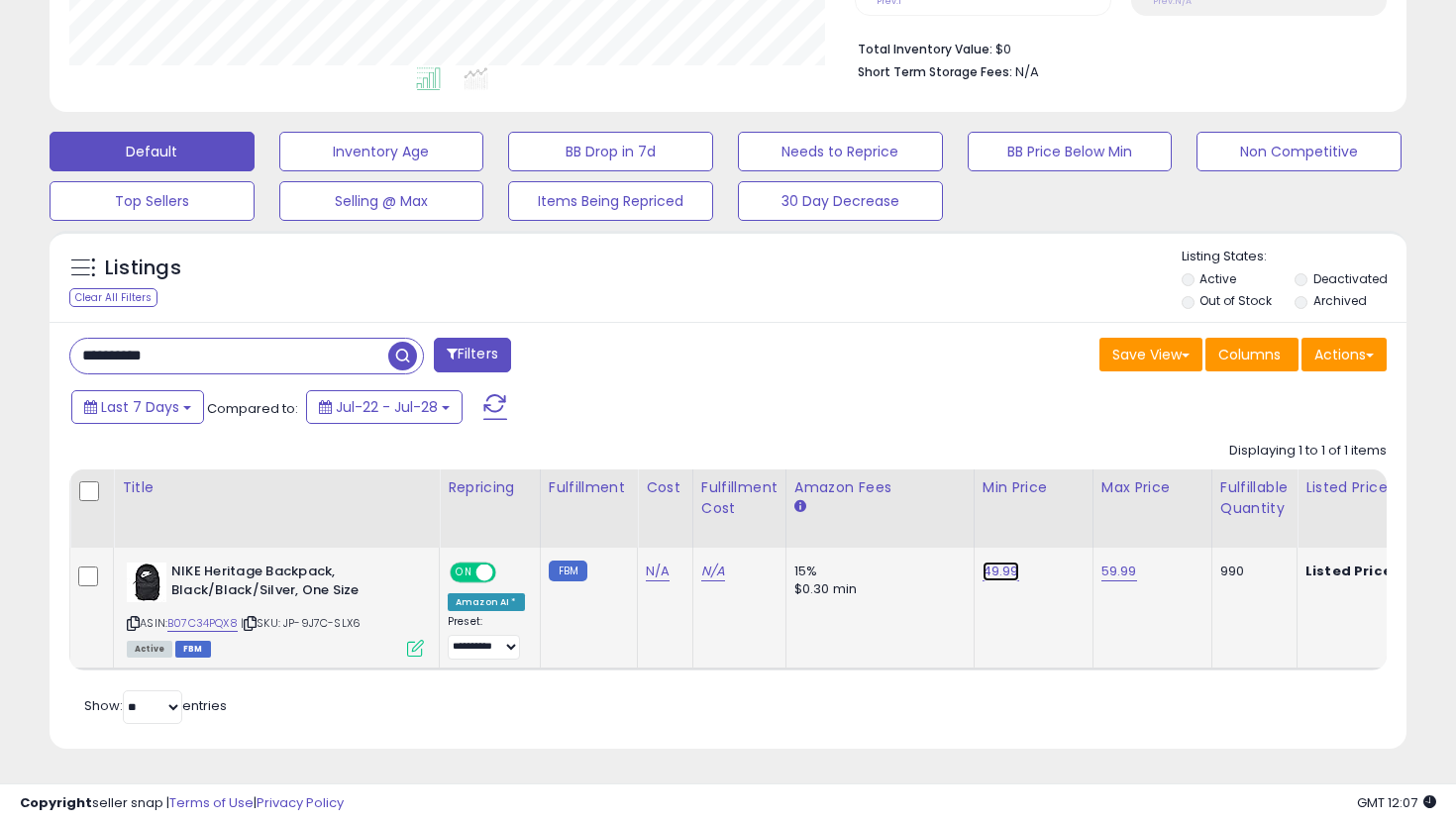 click on "49.99" at bounding box center (1000, 571) 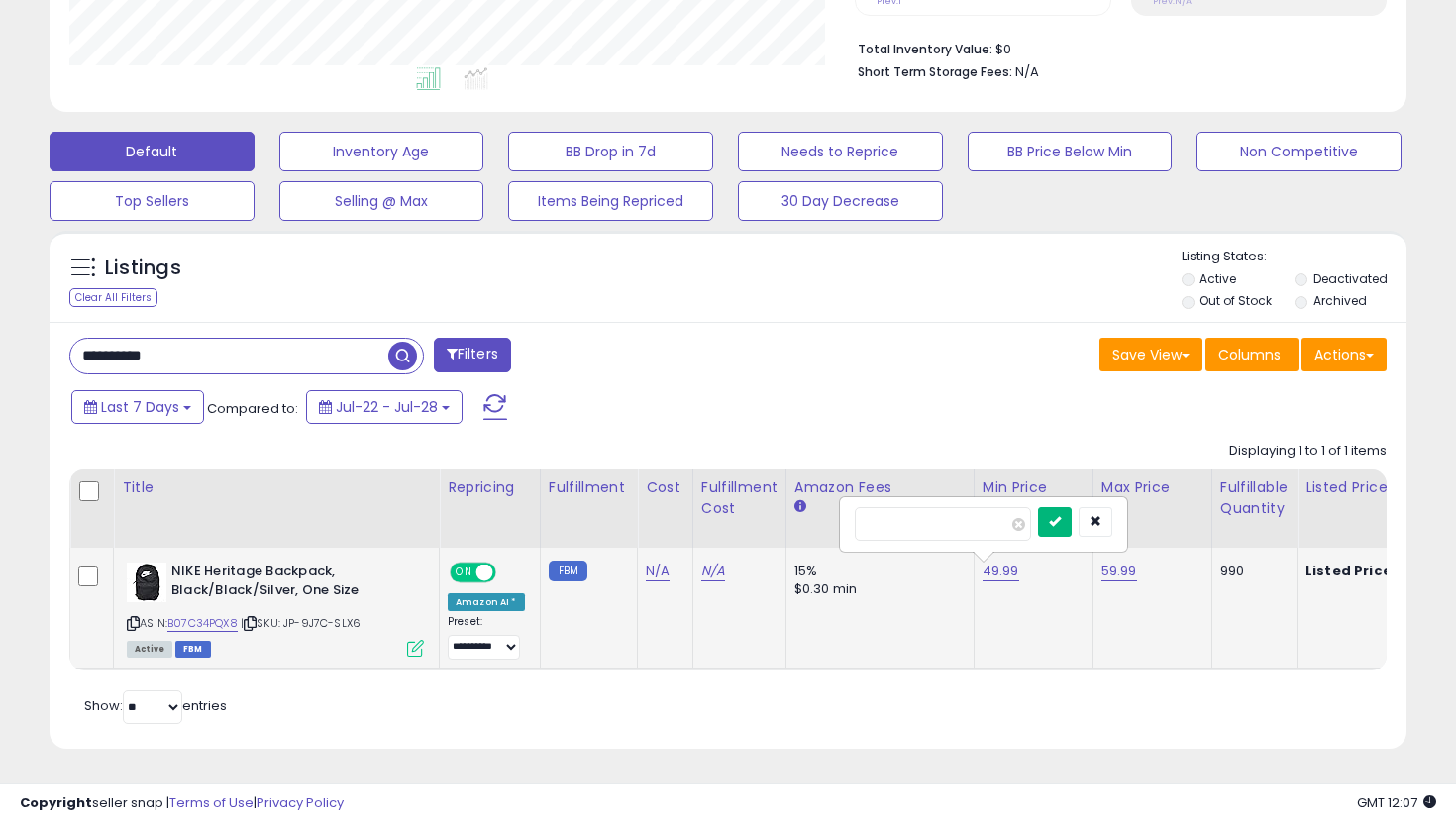 type on "*****" 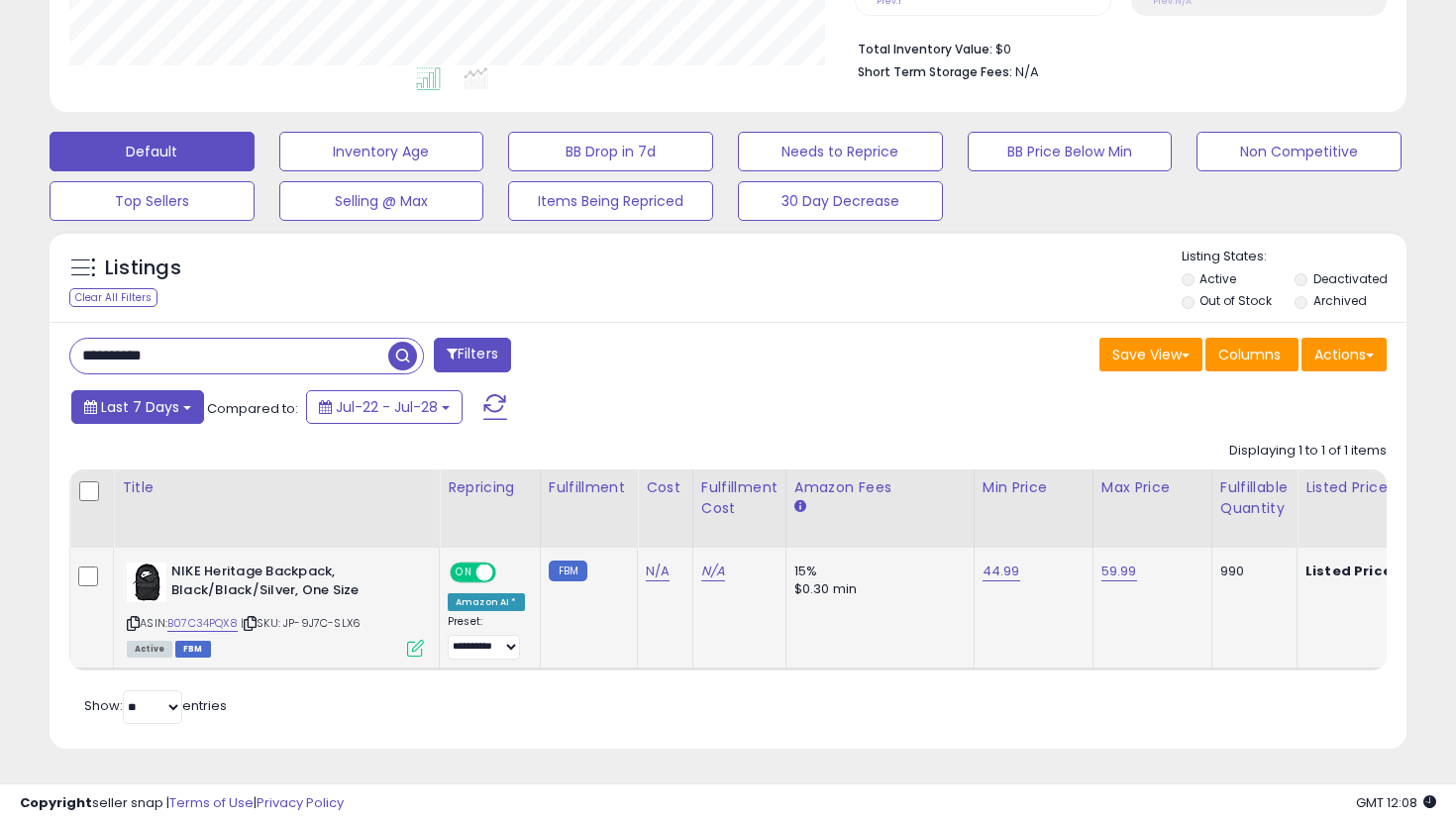 click on "Last 7 Days" at bounding box center (140, 407) 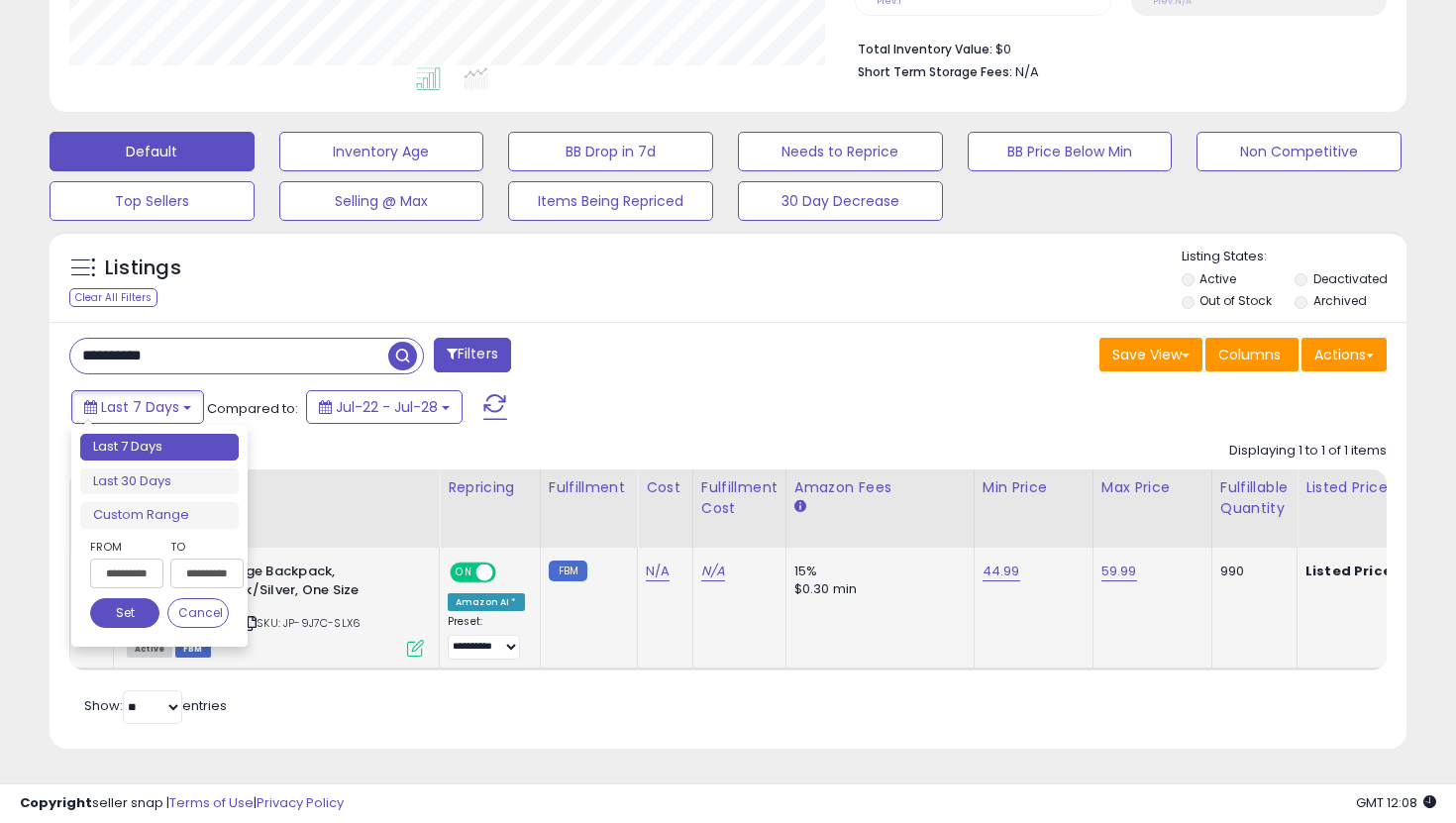 click on "**********" at bounding box center (229, 356) 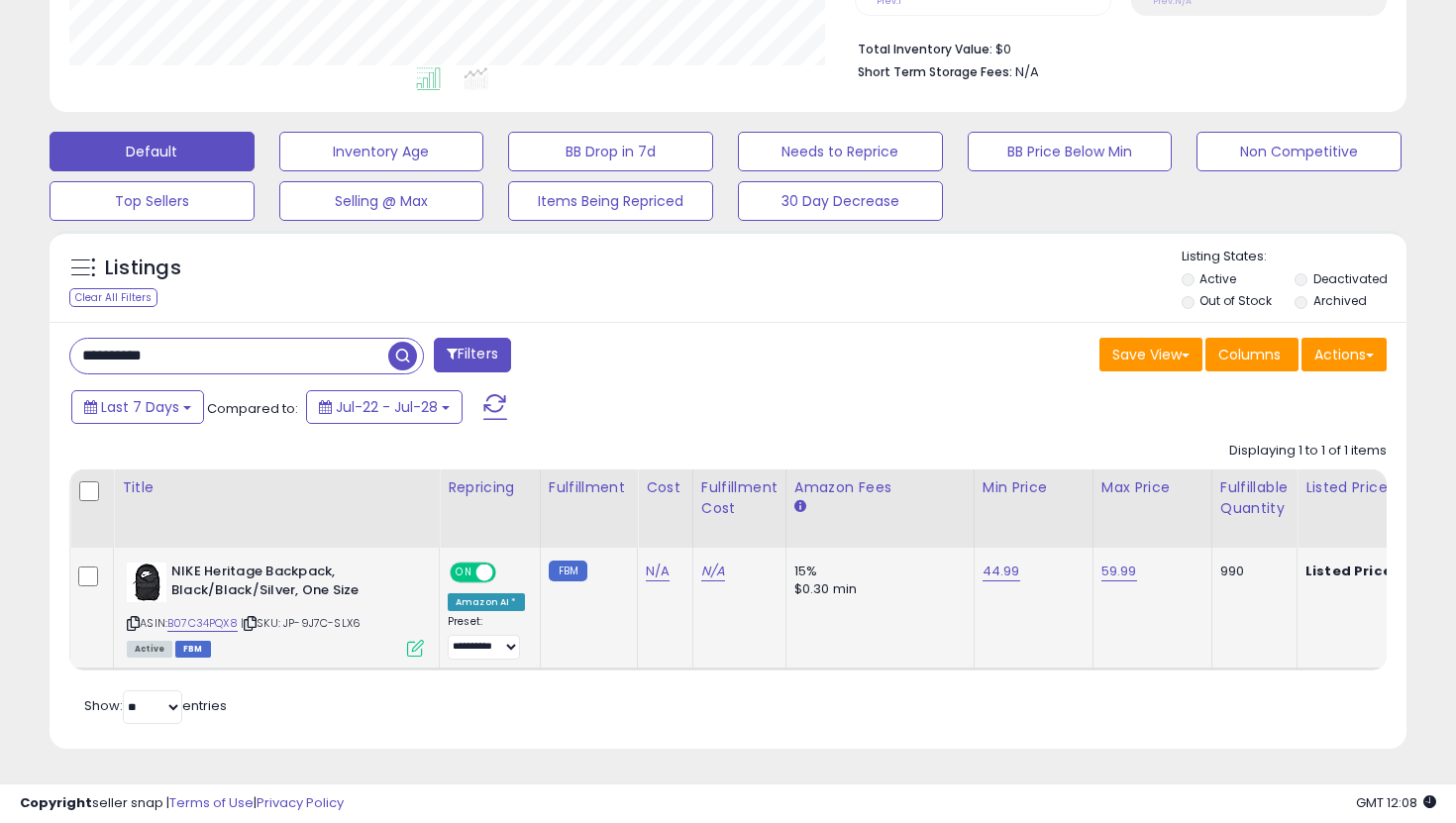 click on "**********" at bounding box center (229, 356) 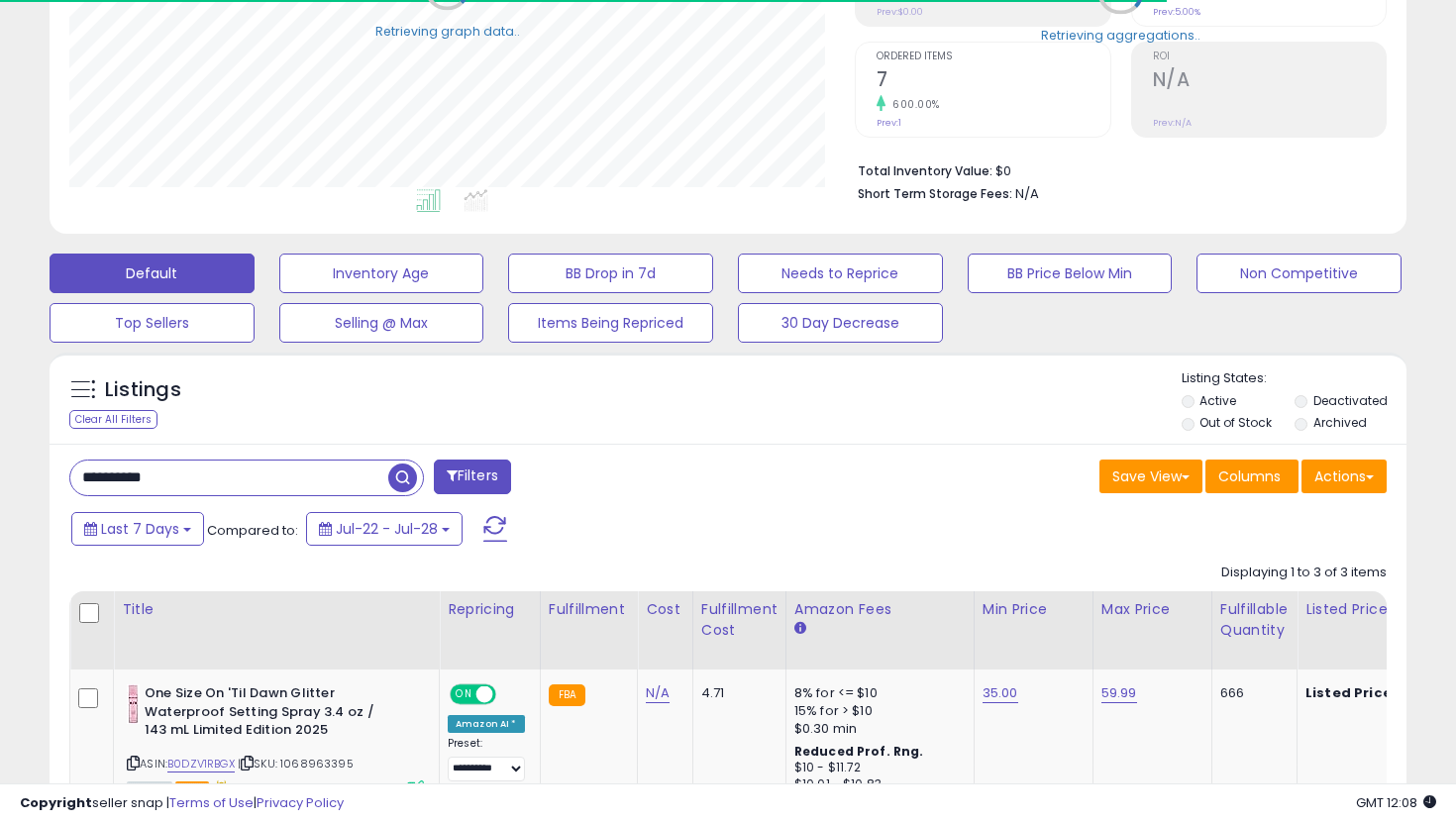 scroll, scrollTop: 492, scrollLeft: 0, axis: vertical 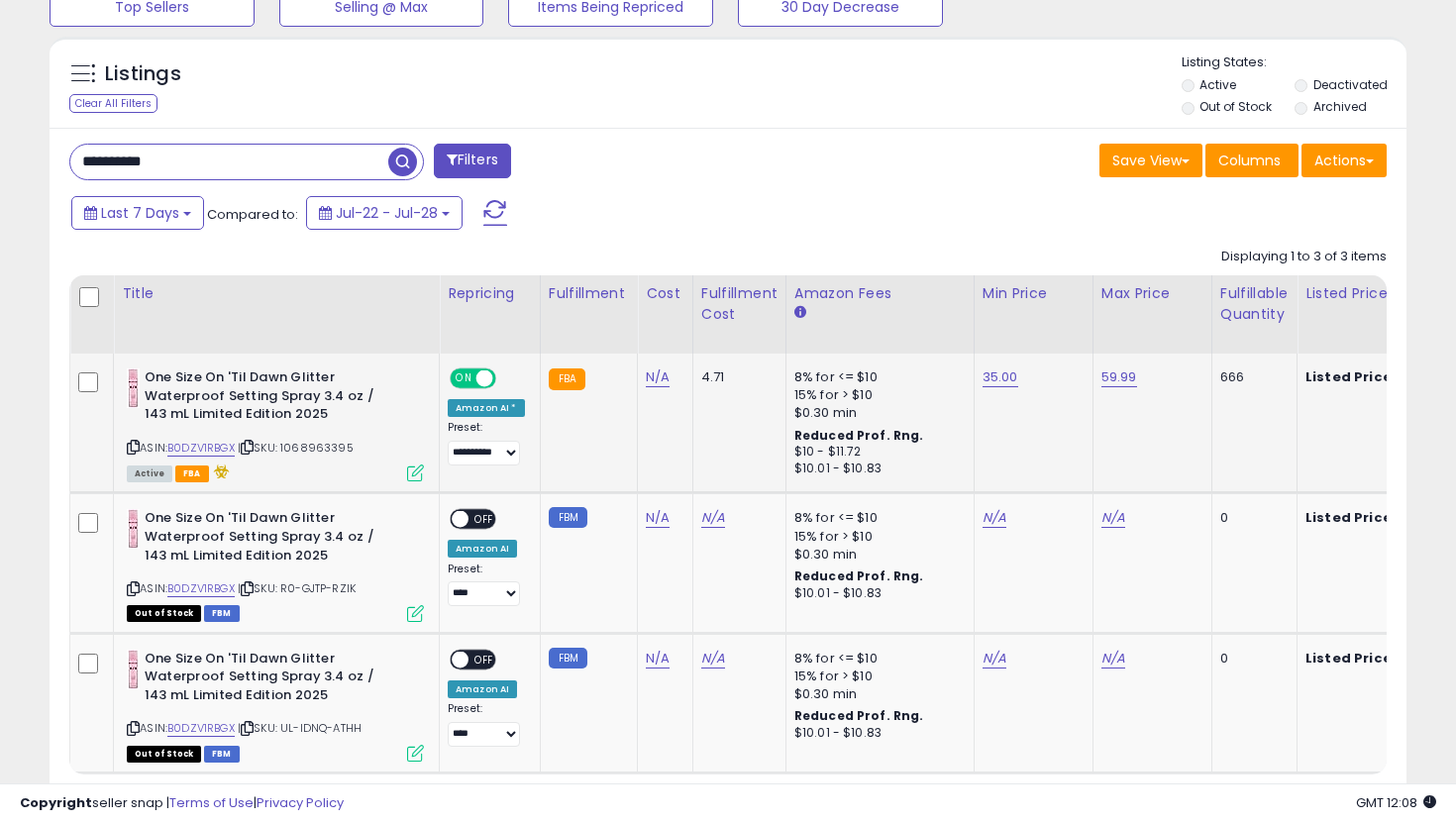 click on "35.00" 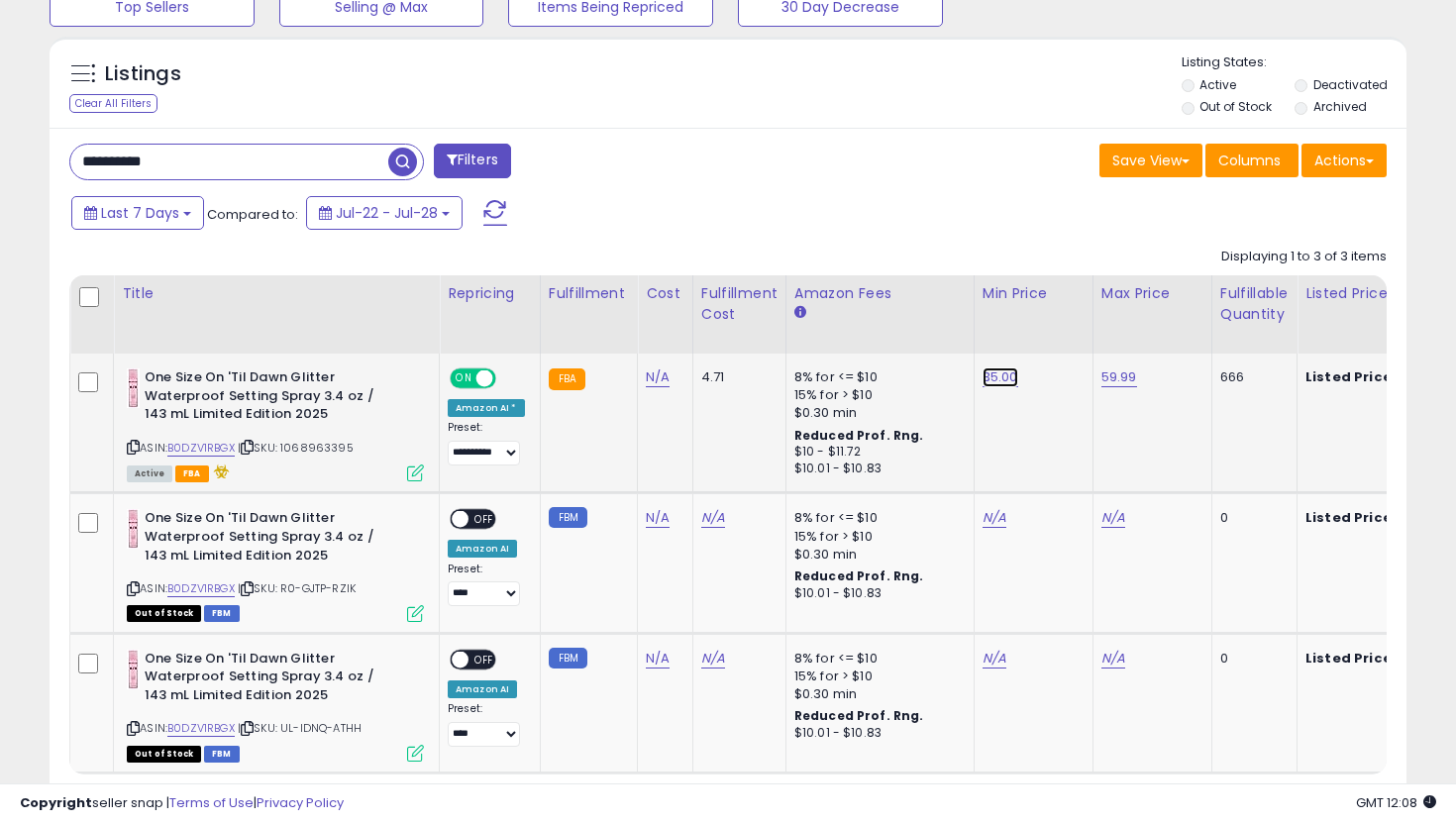 click on "35.00" at bounding box center (1000, 377) 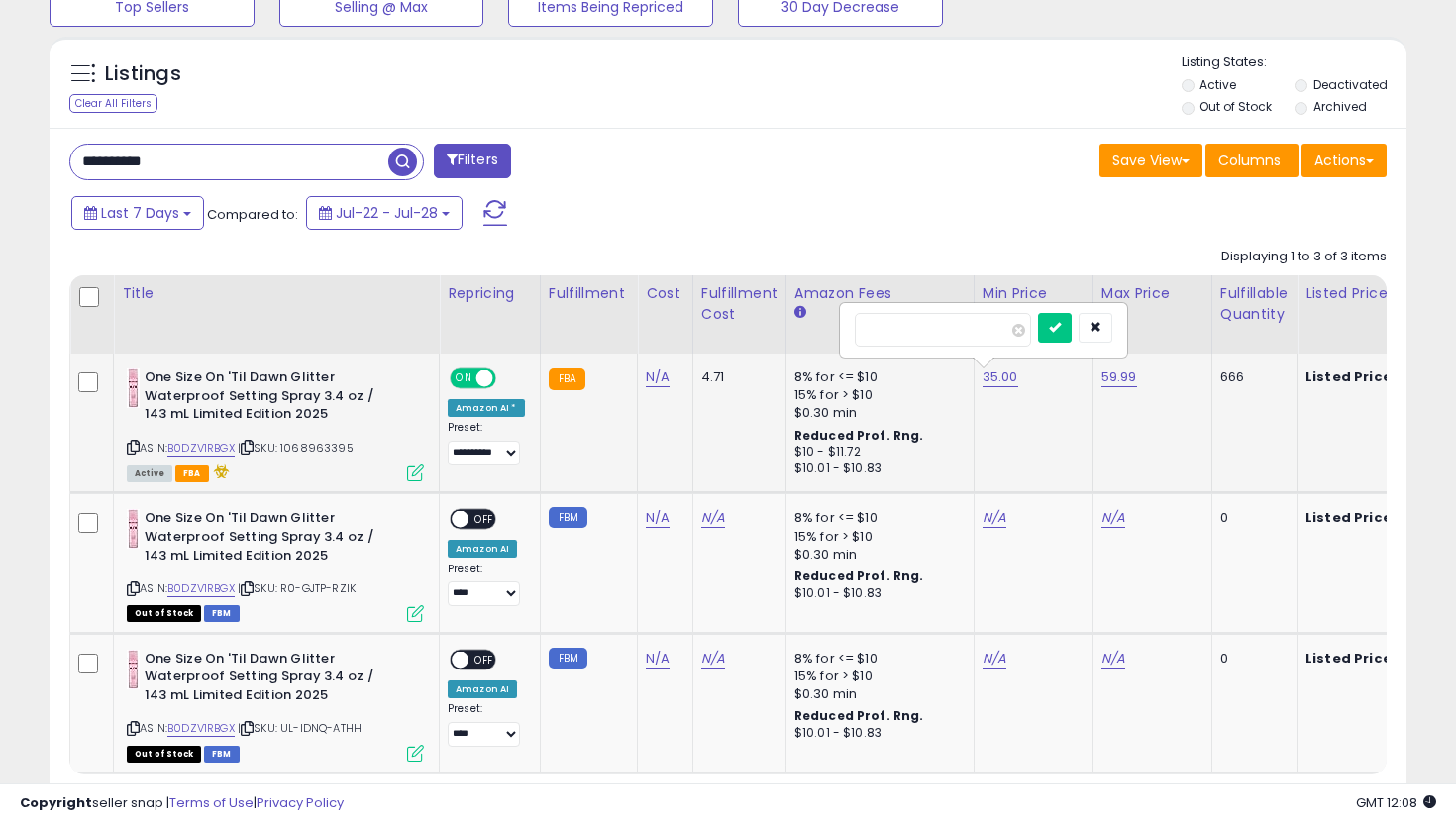 type on "*****" 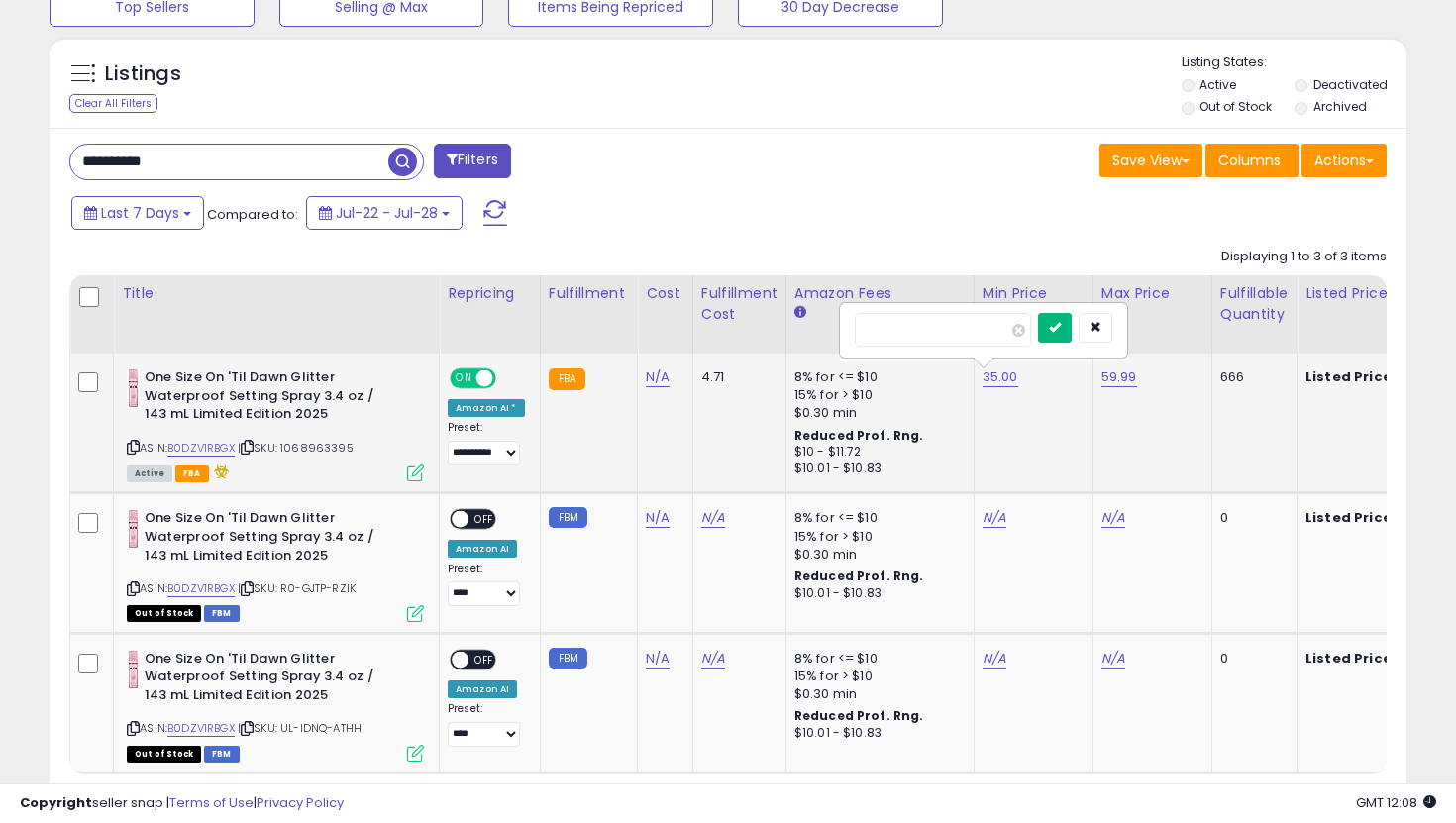 click at bounding box center [1055, 327] 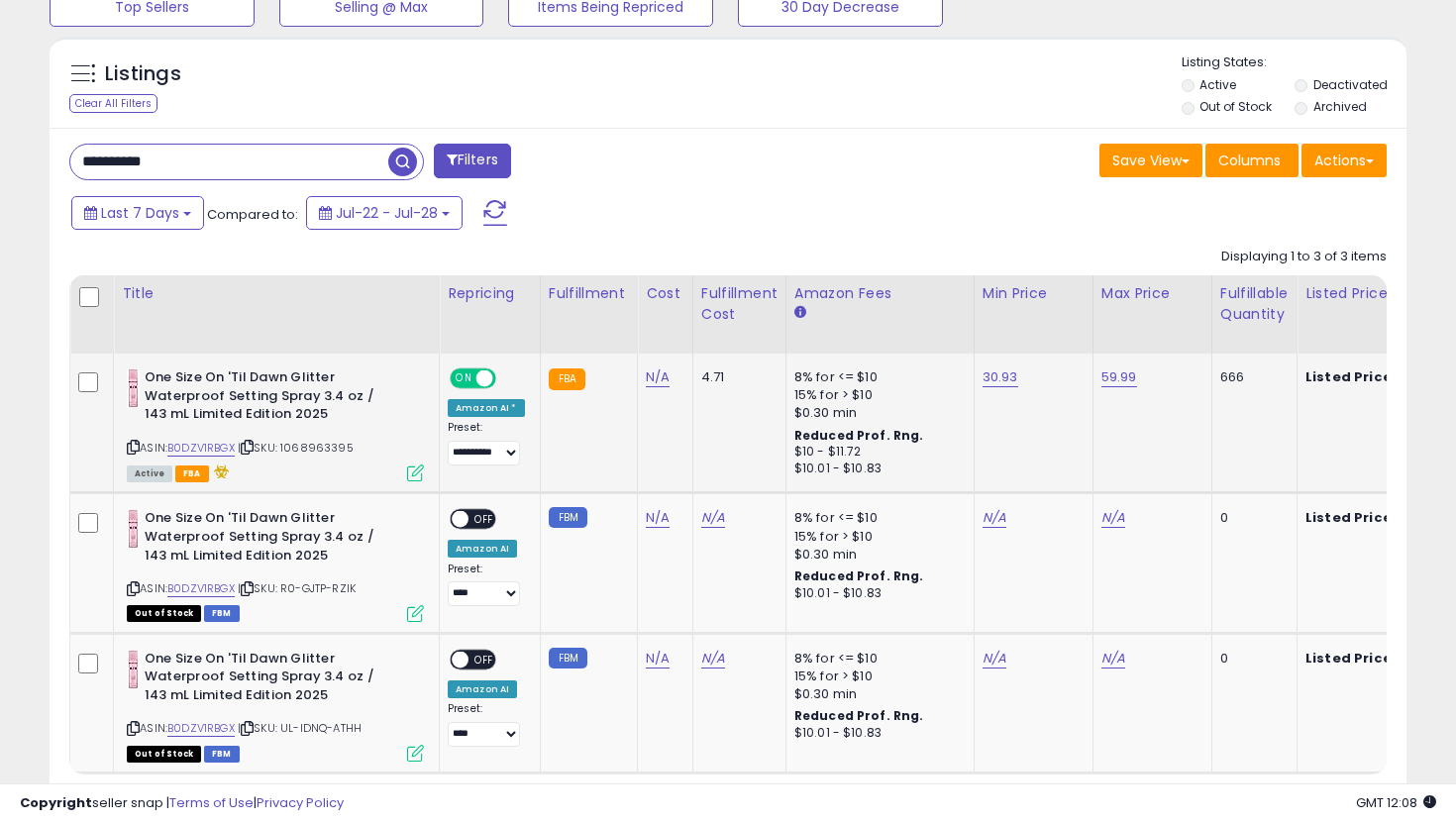 click on "**********" at bounding box center (229, 161) 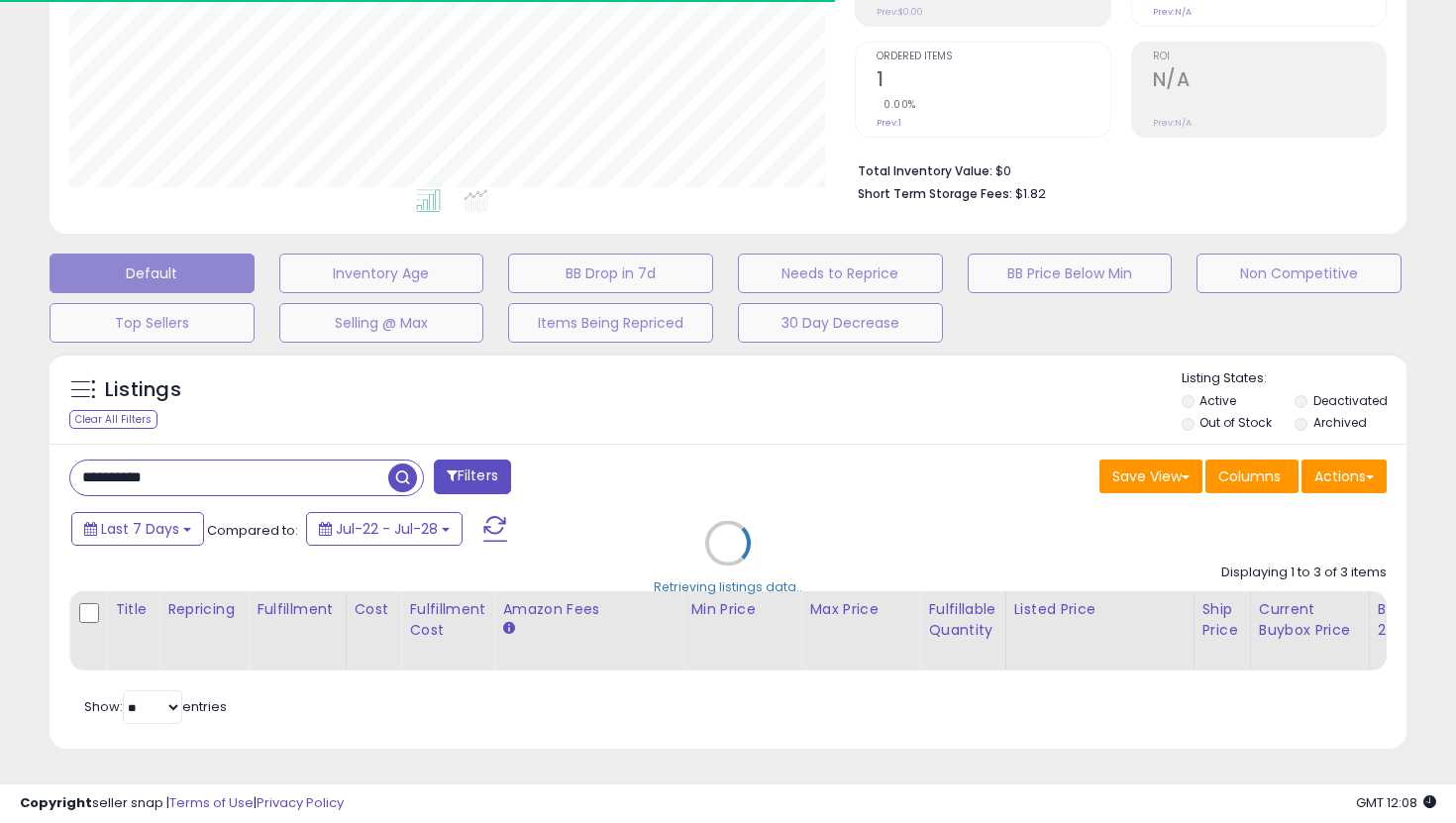 scroll, scrollTop: 686, scrollLeft: 0, axis: vertical 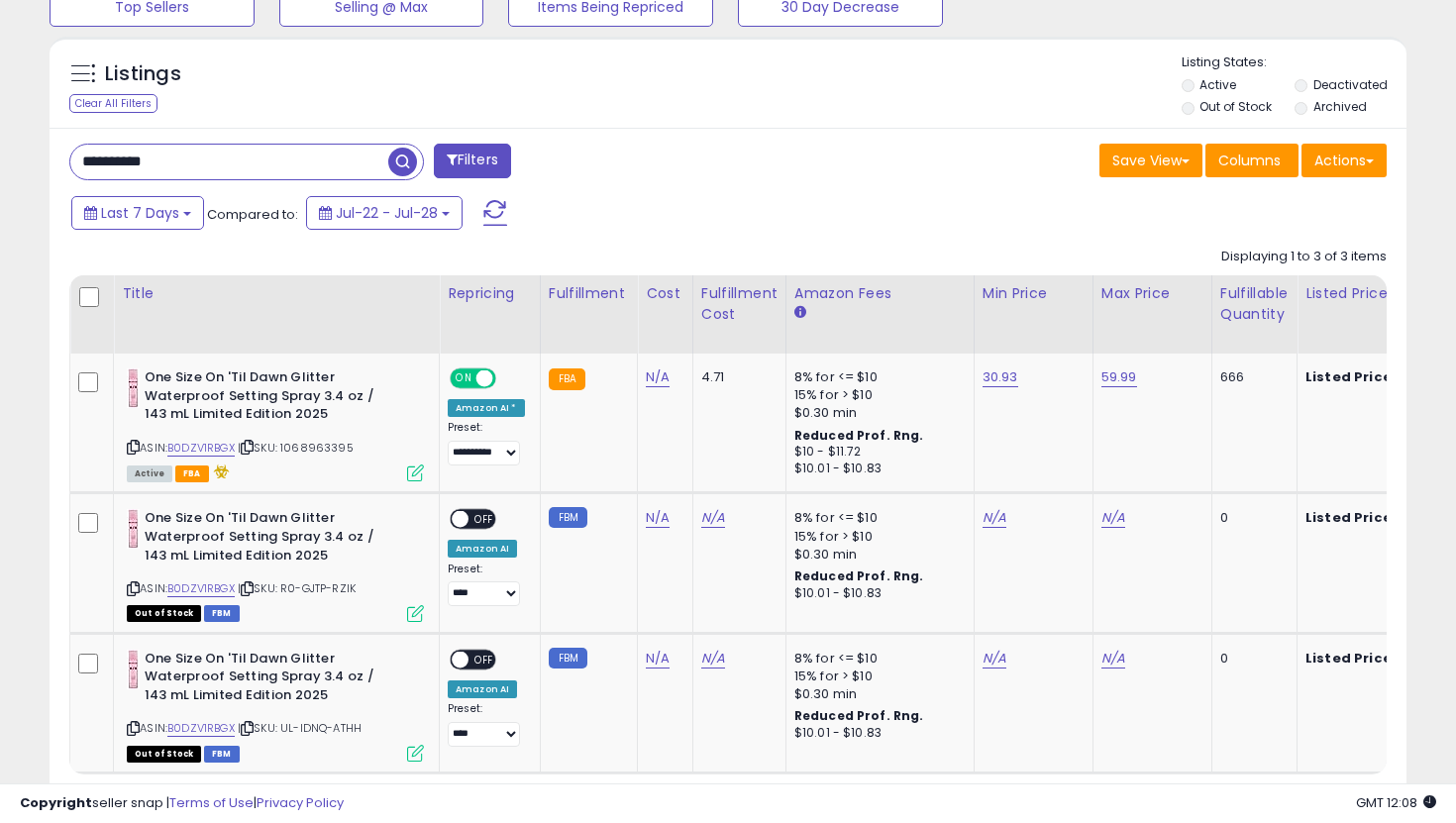 click on "**********" at bounding box center [229, 161] 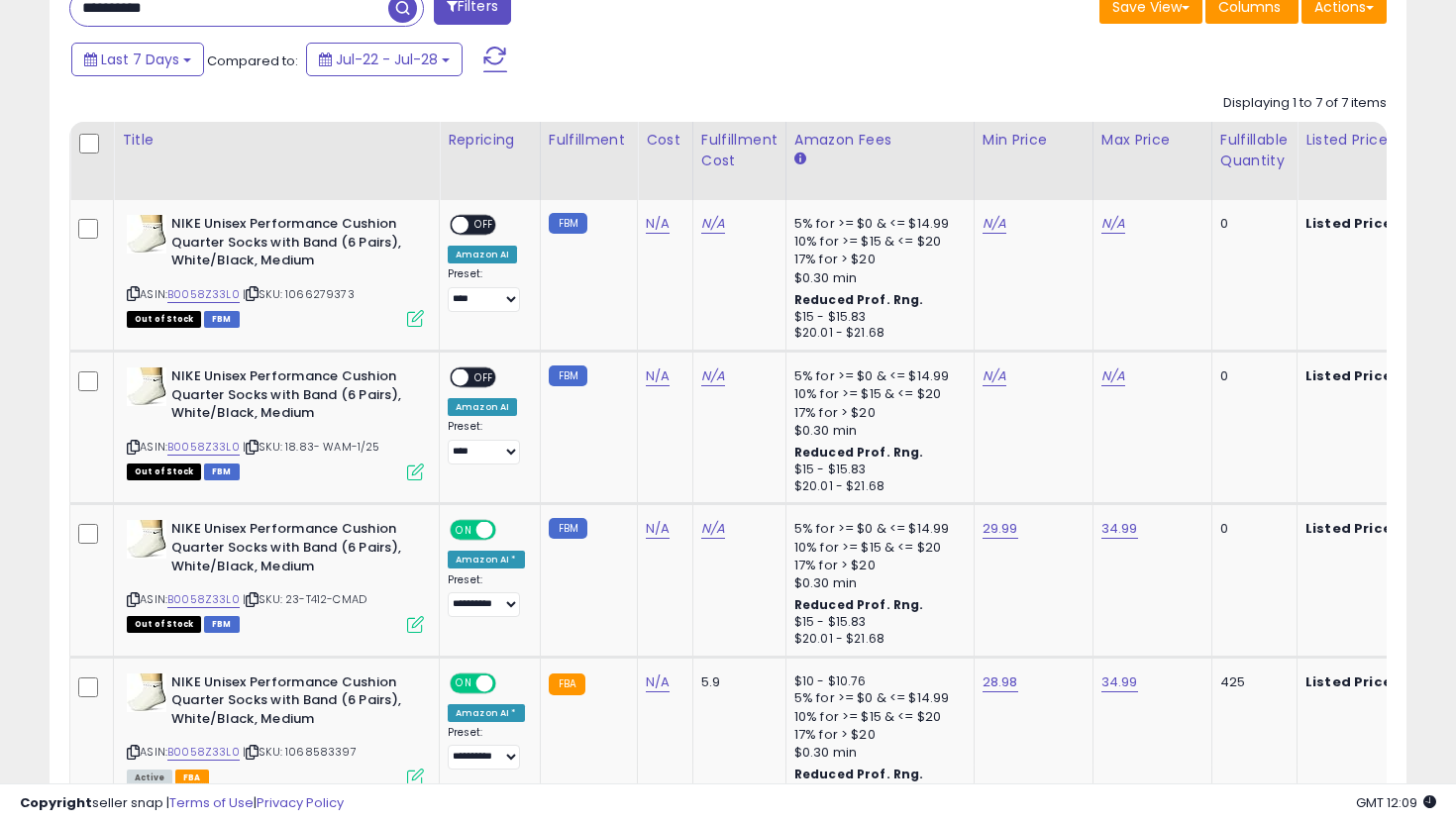 scroll, scrollTop: 947, scrollLeft: 0, axis: vertical 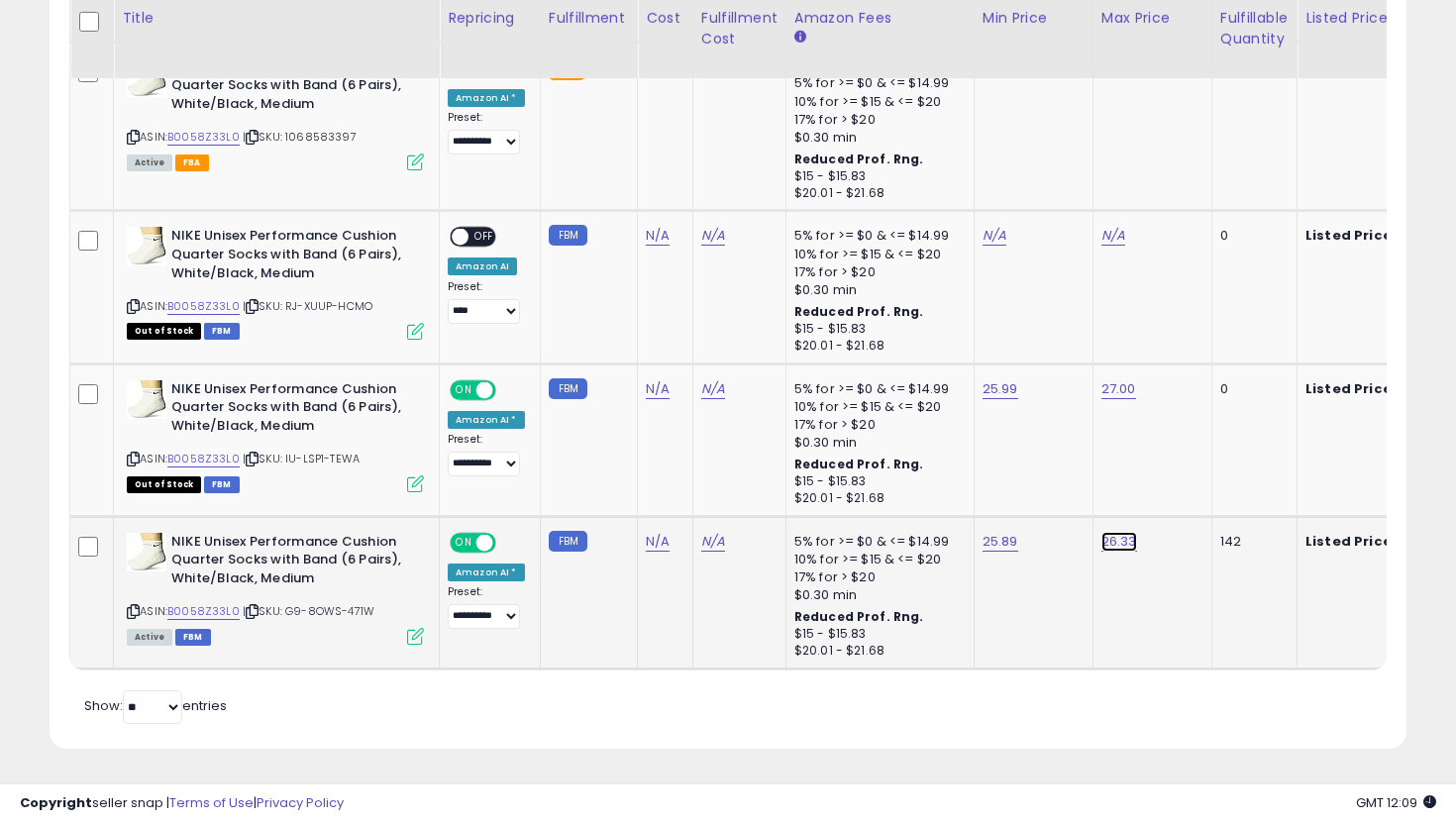 click on "26.33" at bounding box center [1113, -391] 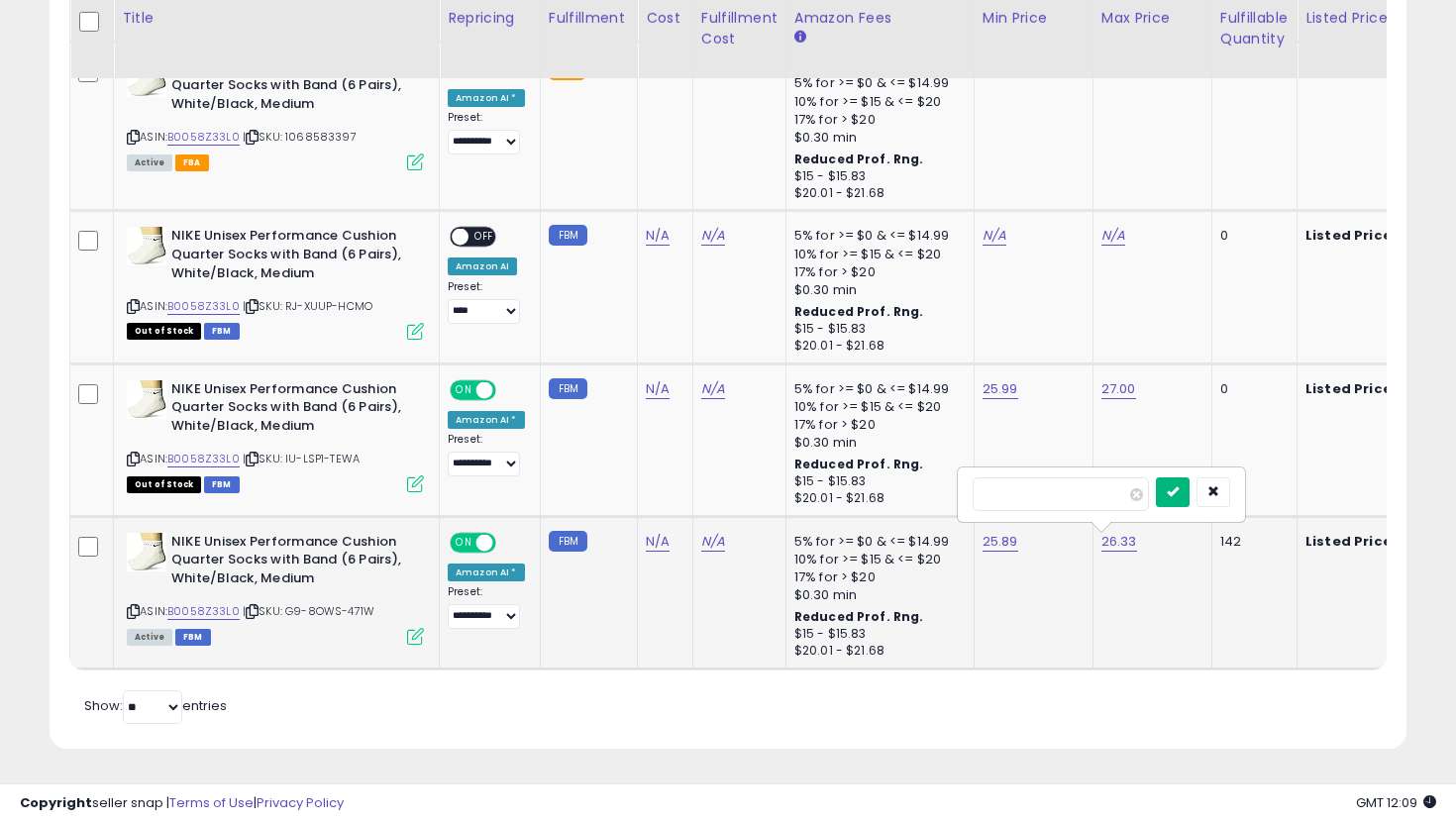 type on "*****" 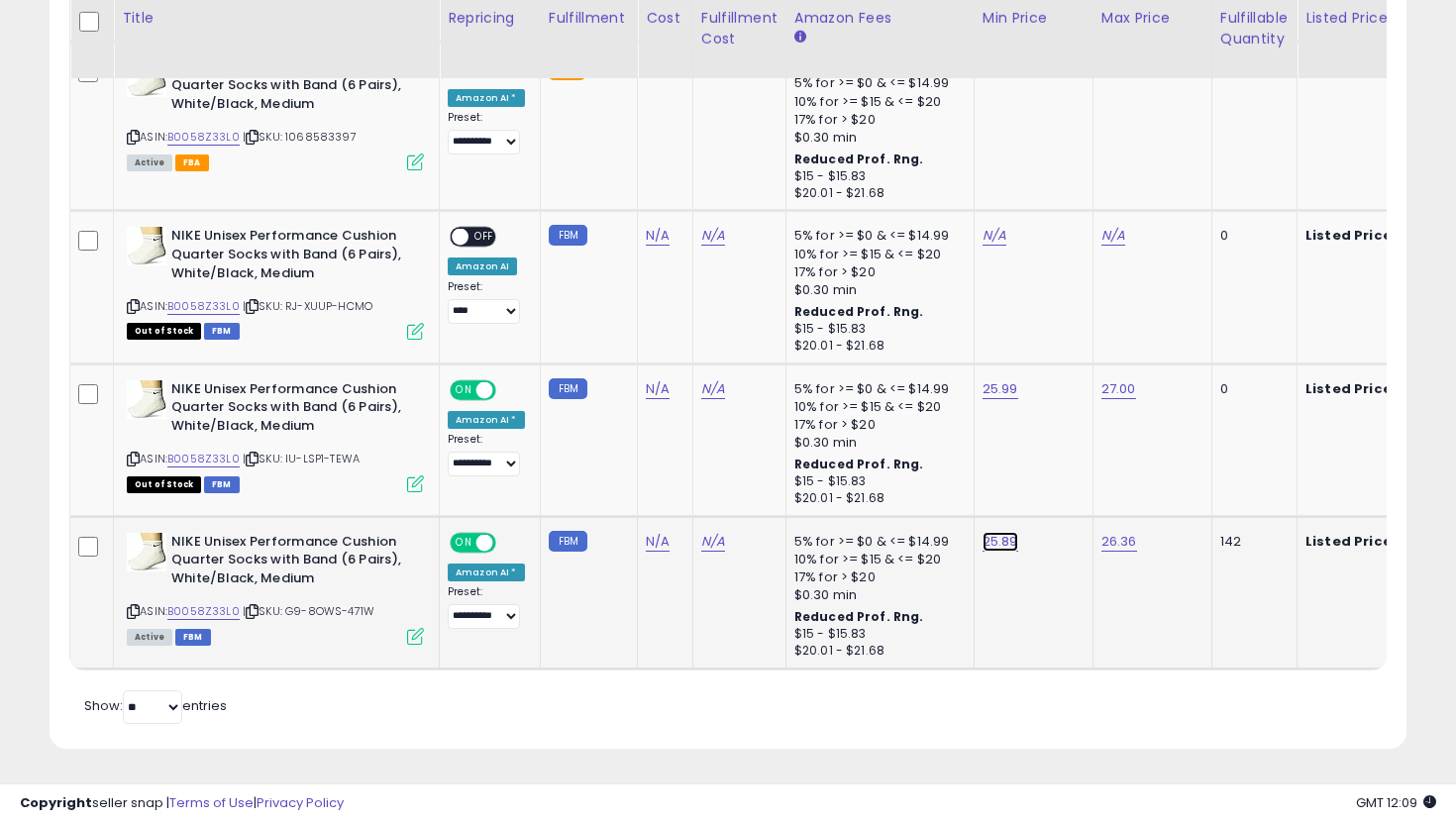 click on "25.89" at bounding box center (994, -391) 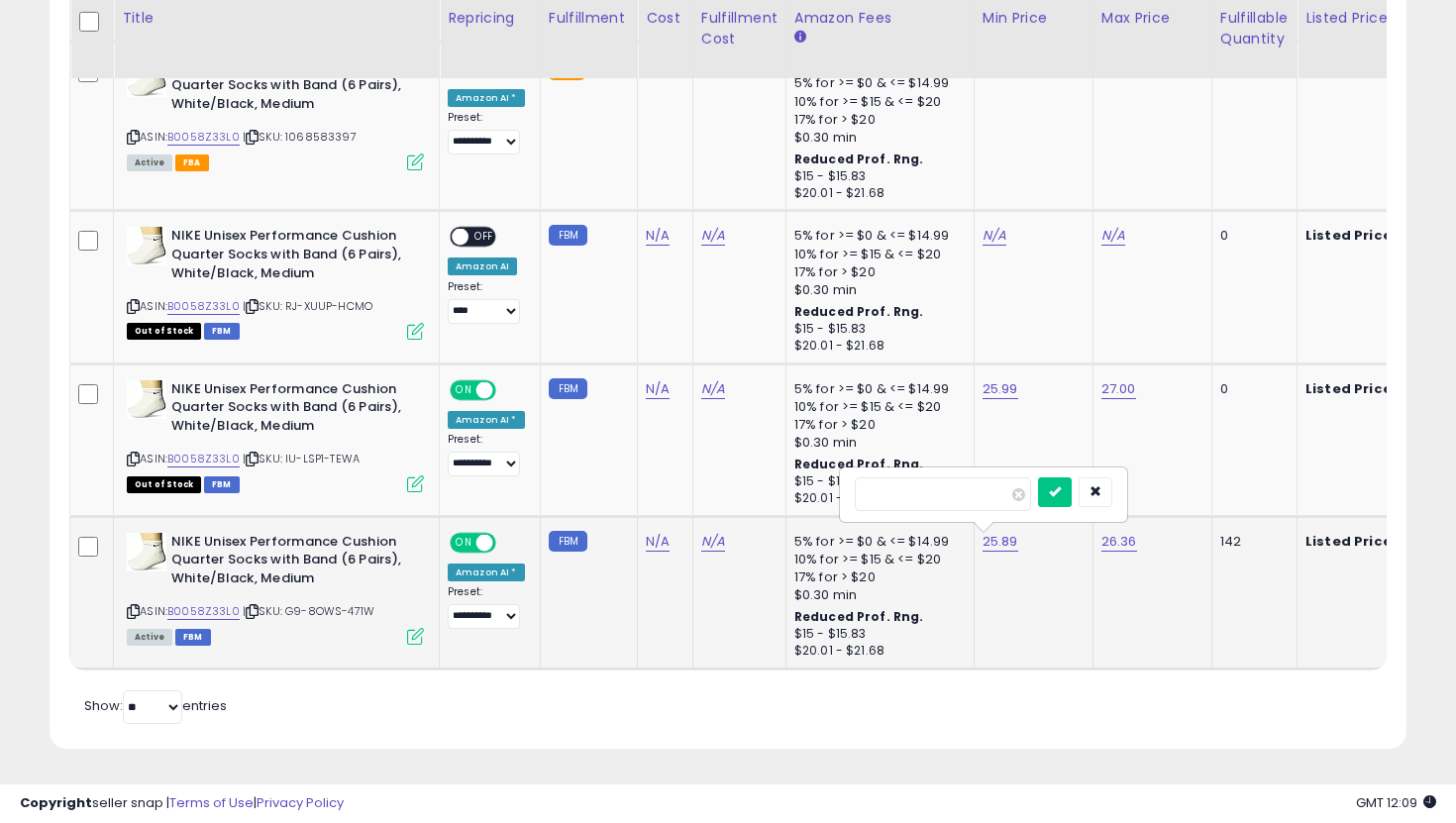 type on "*" 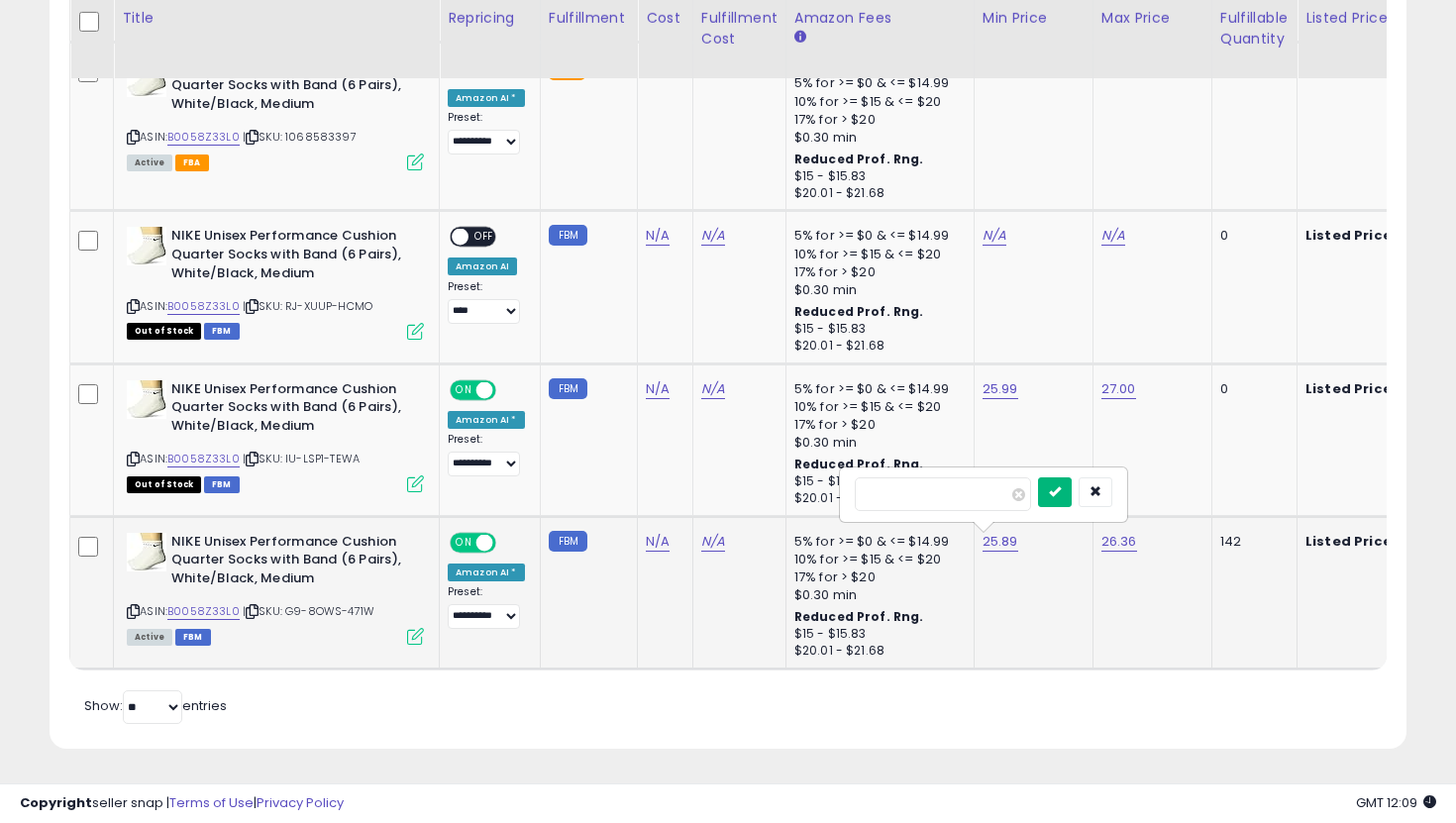 type on "*****" 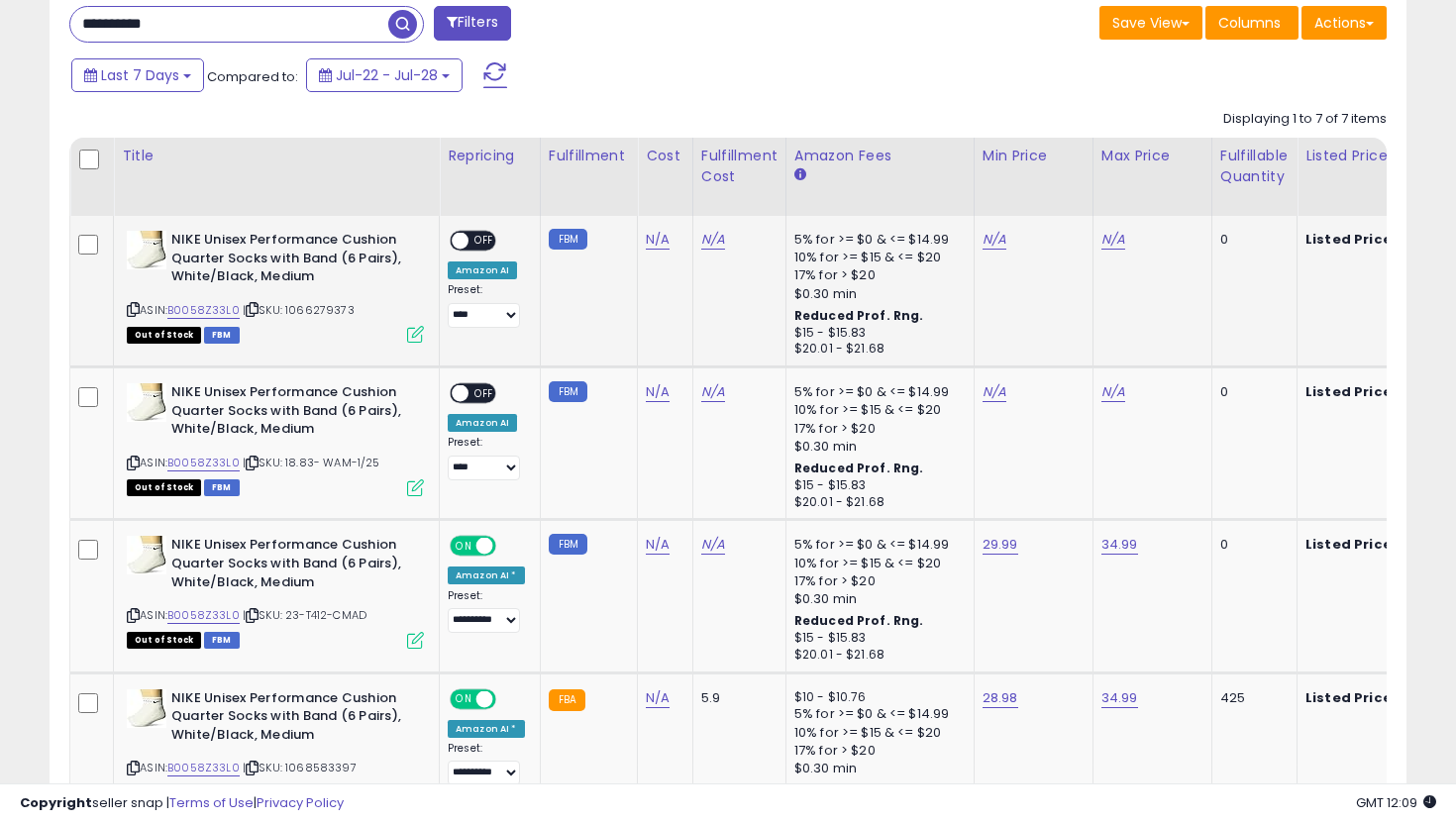 scroll, scrollTop: 780, scrollLeft: 0, axis: vertical 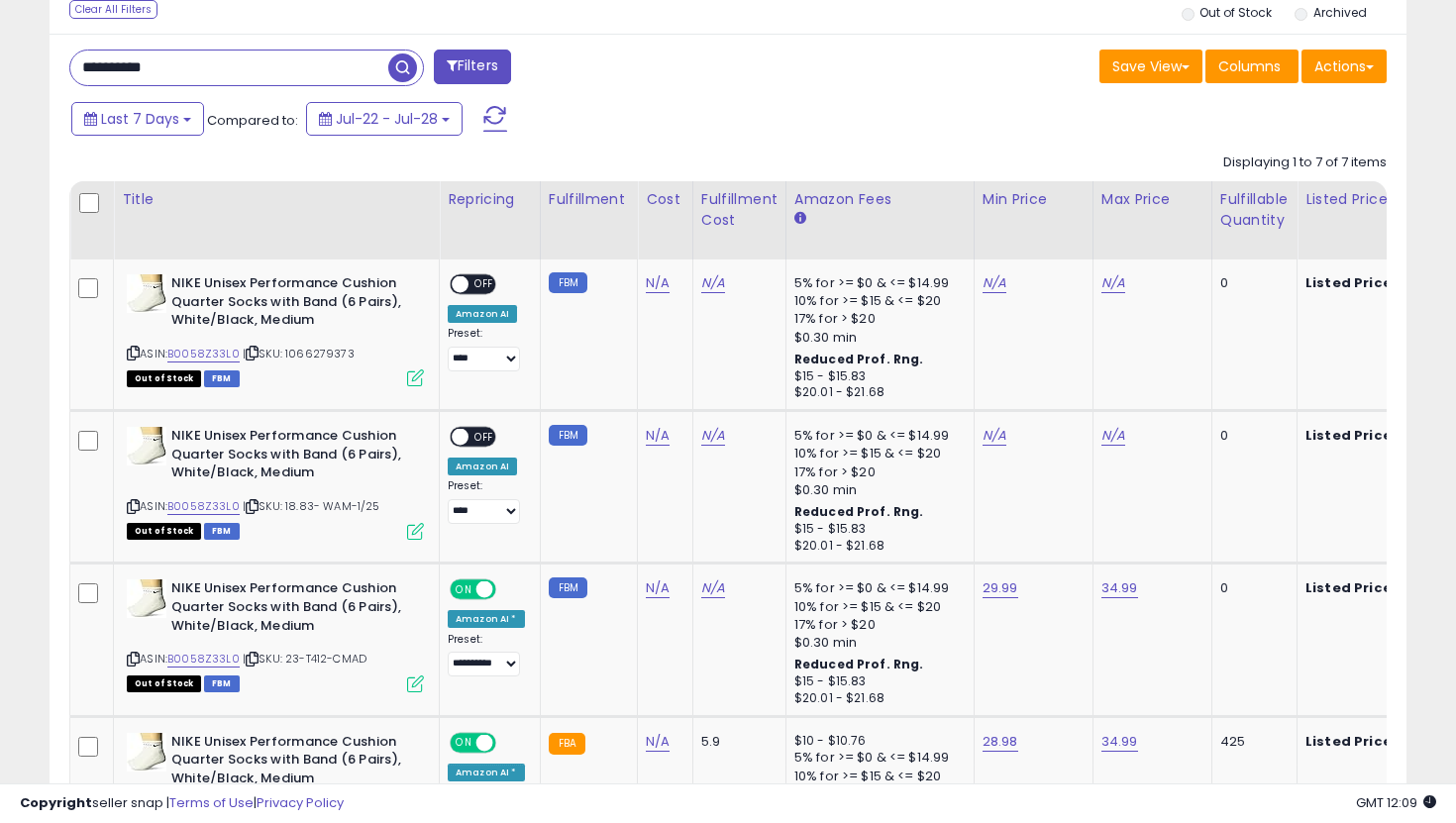 click on "**********" at bounding box center (247, 67) 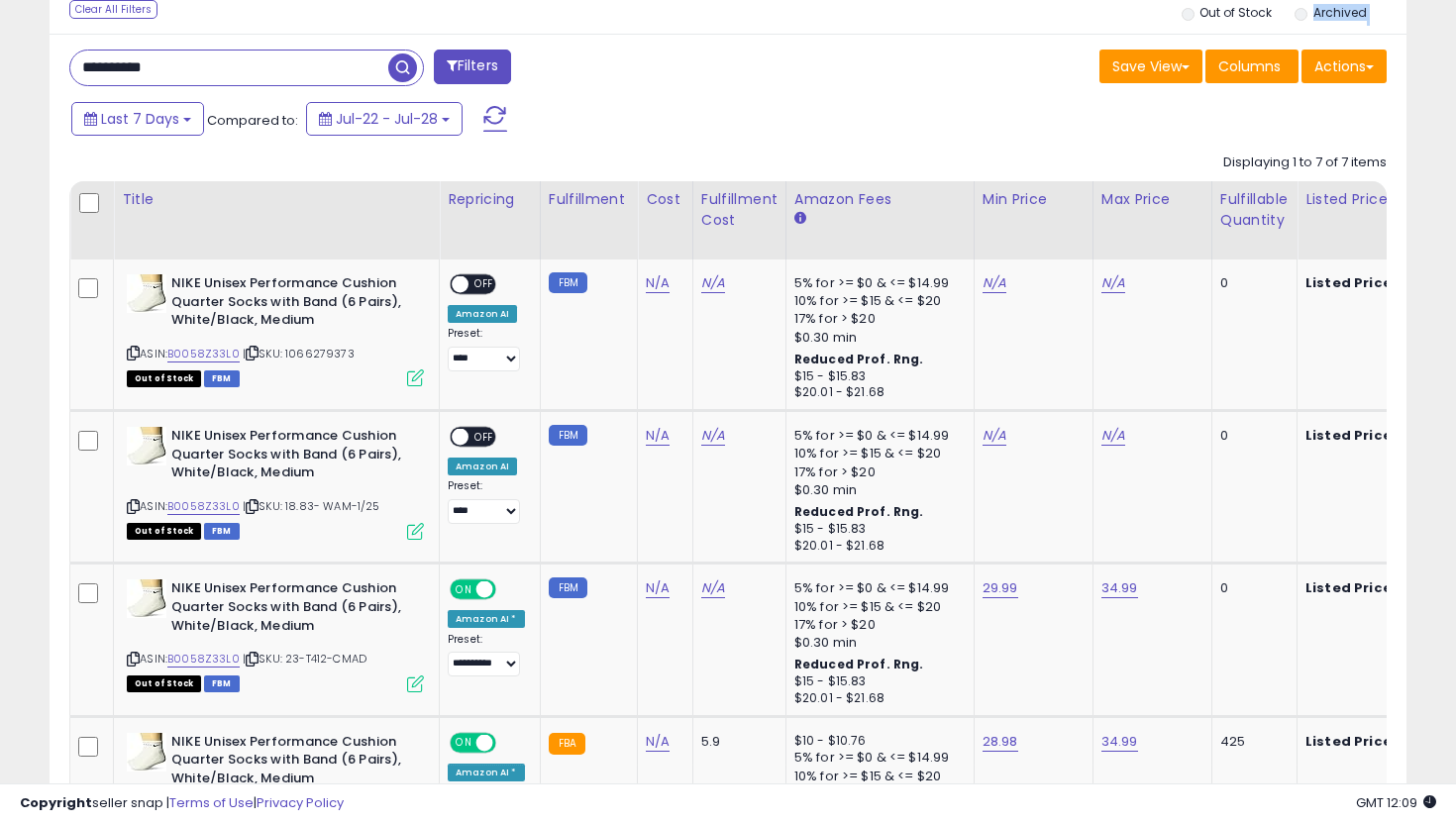 click on "**********" at bounding box center (247, 67) 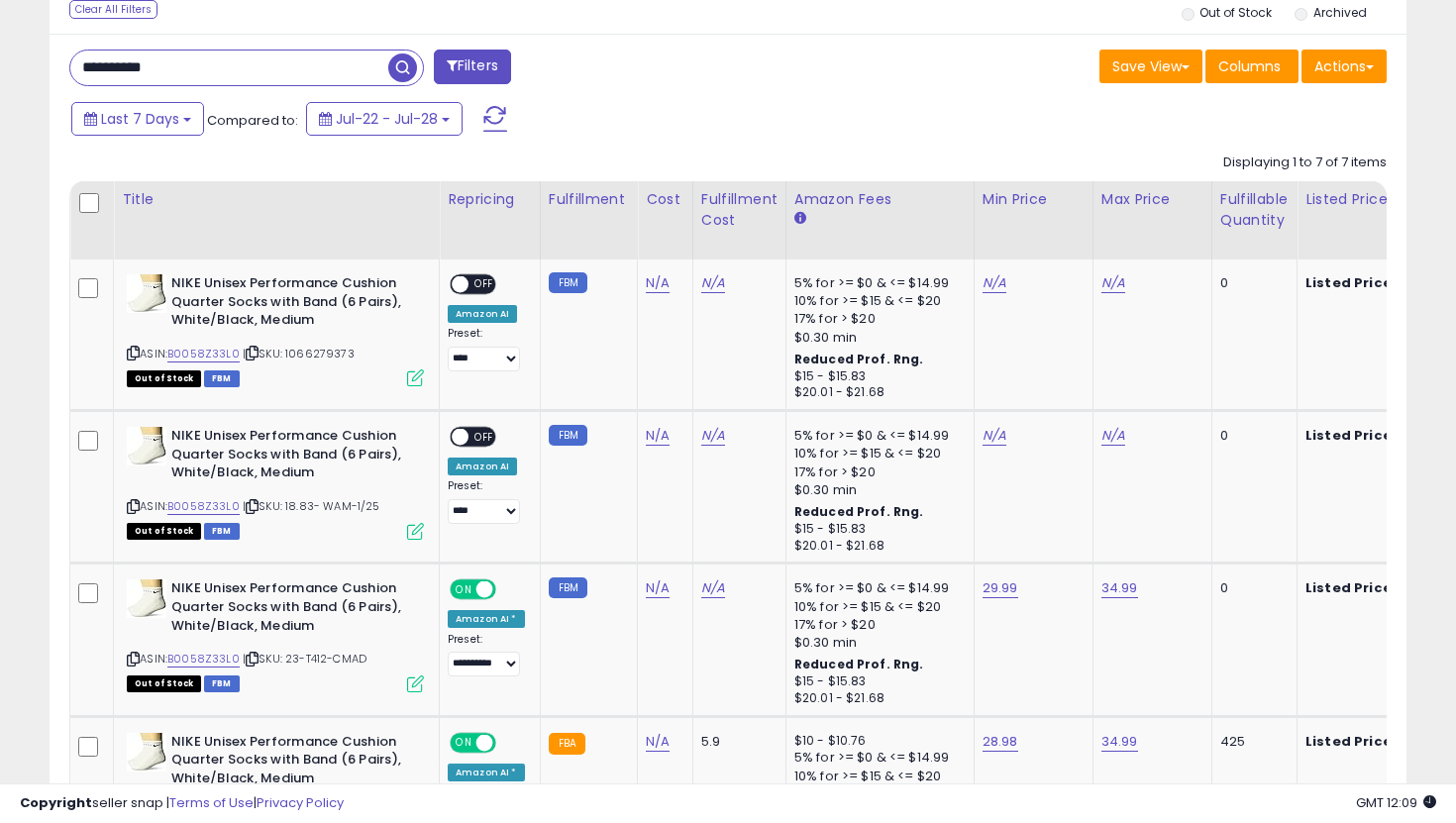 click on "**********" at bounding box center [229, 67] 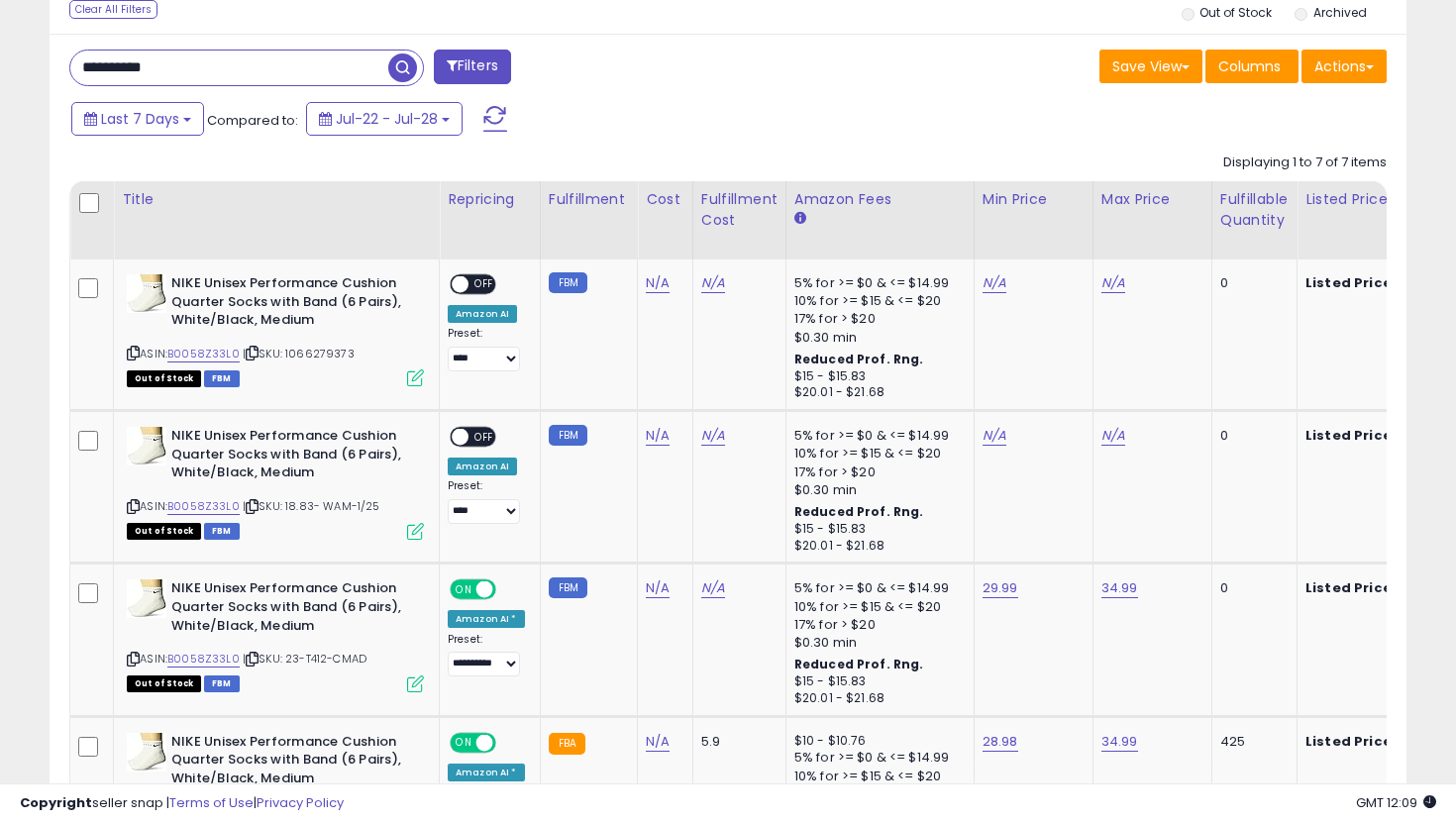 paste 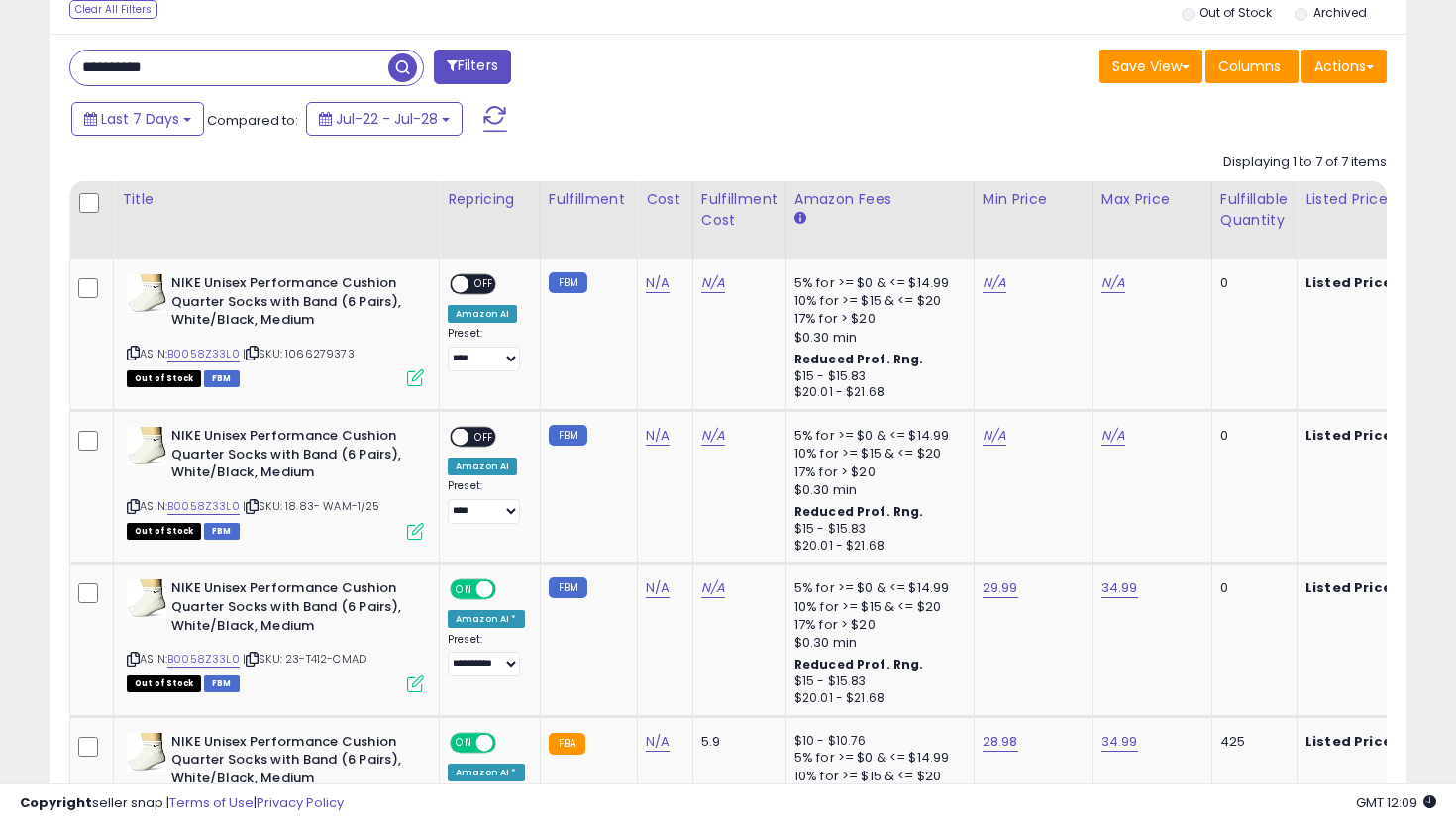 type on "**********" 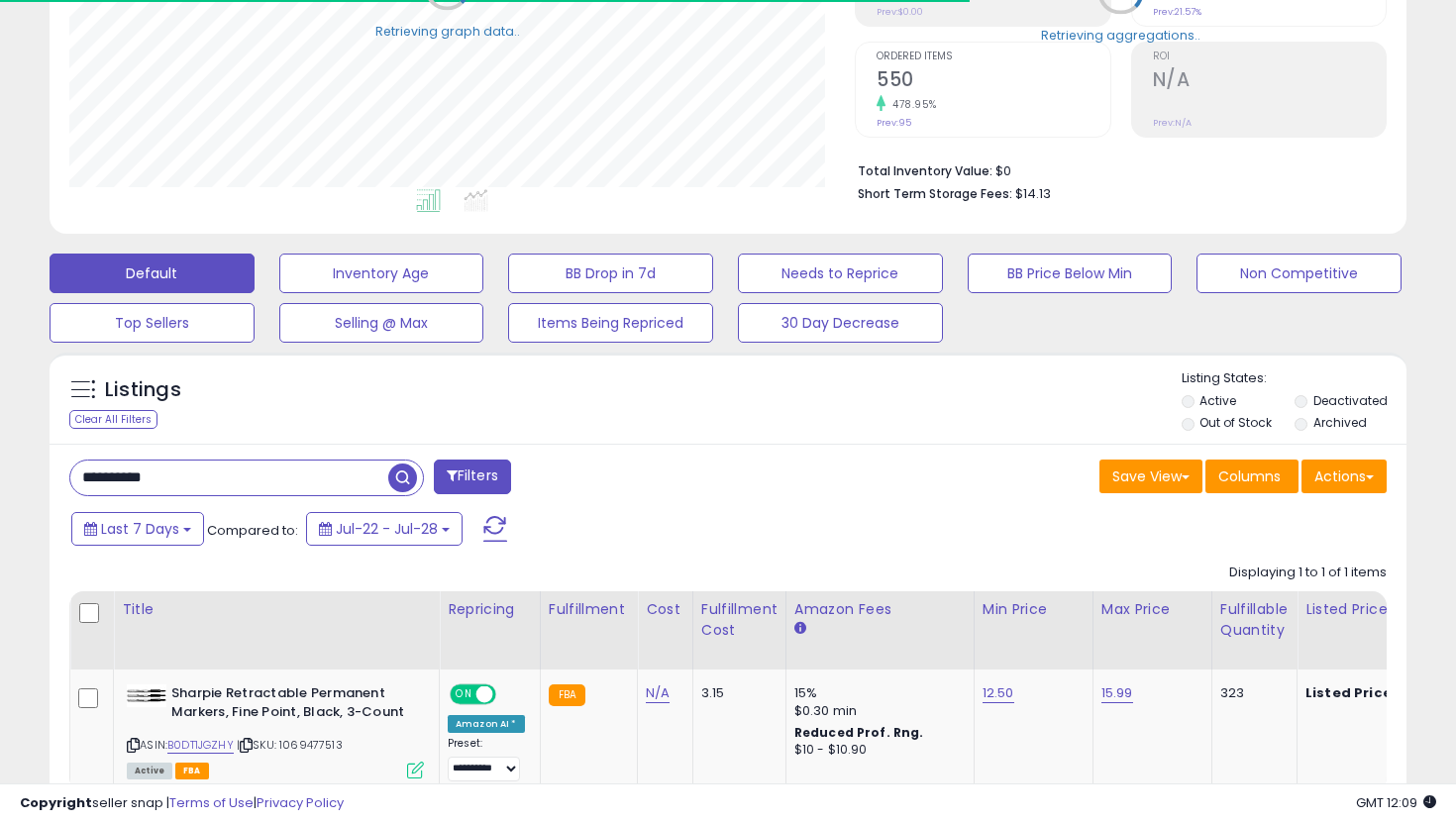 scroll, scrollTop: 492, scrollLeft: 0, axis: vertical 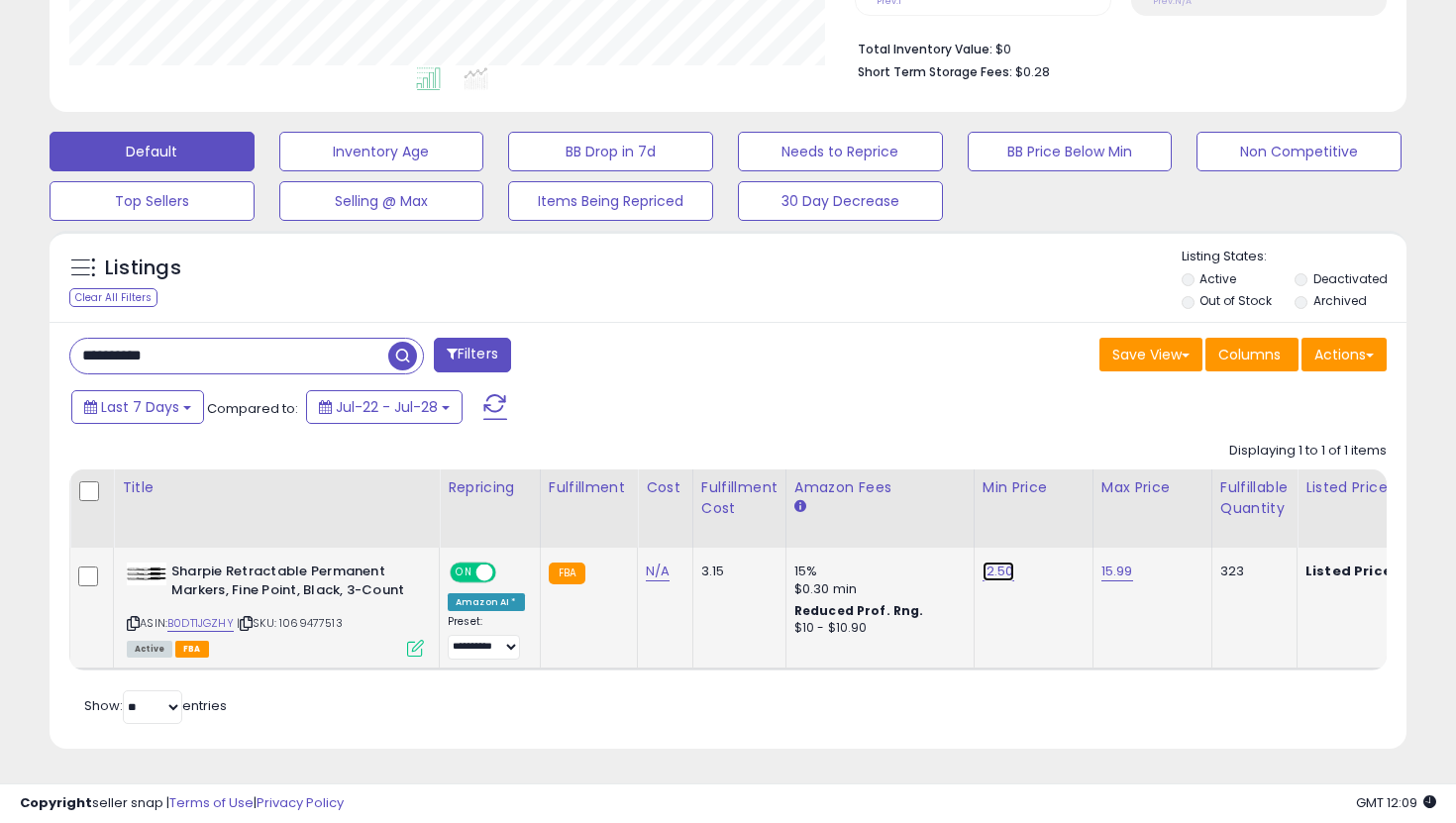 click on "12.50" at bounding box center [998, 571] 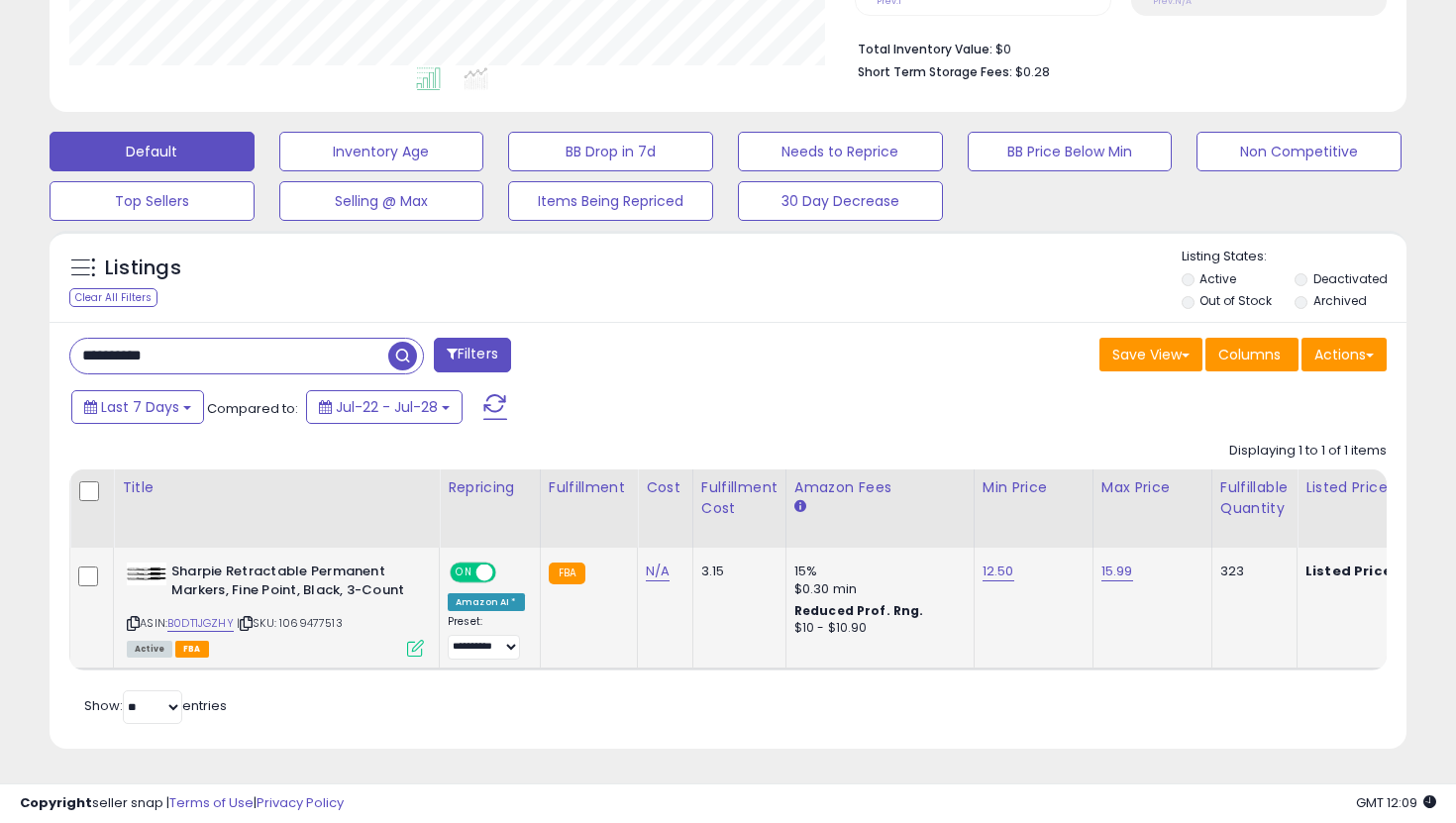 scroll, scrollTop: 989967, scrollLeft: 989690, axis: both 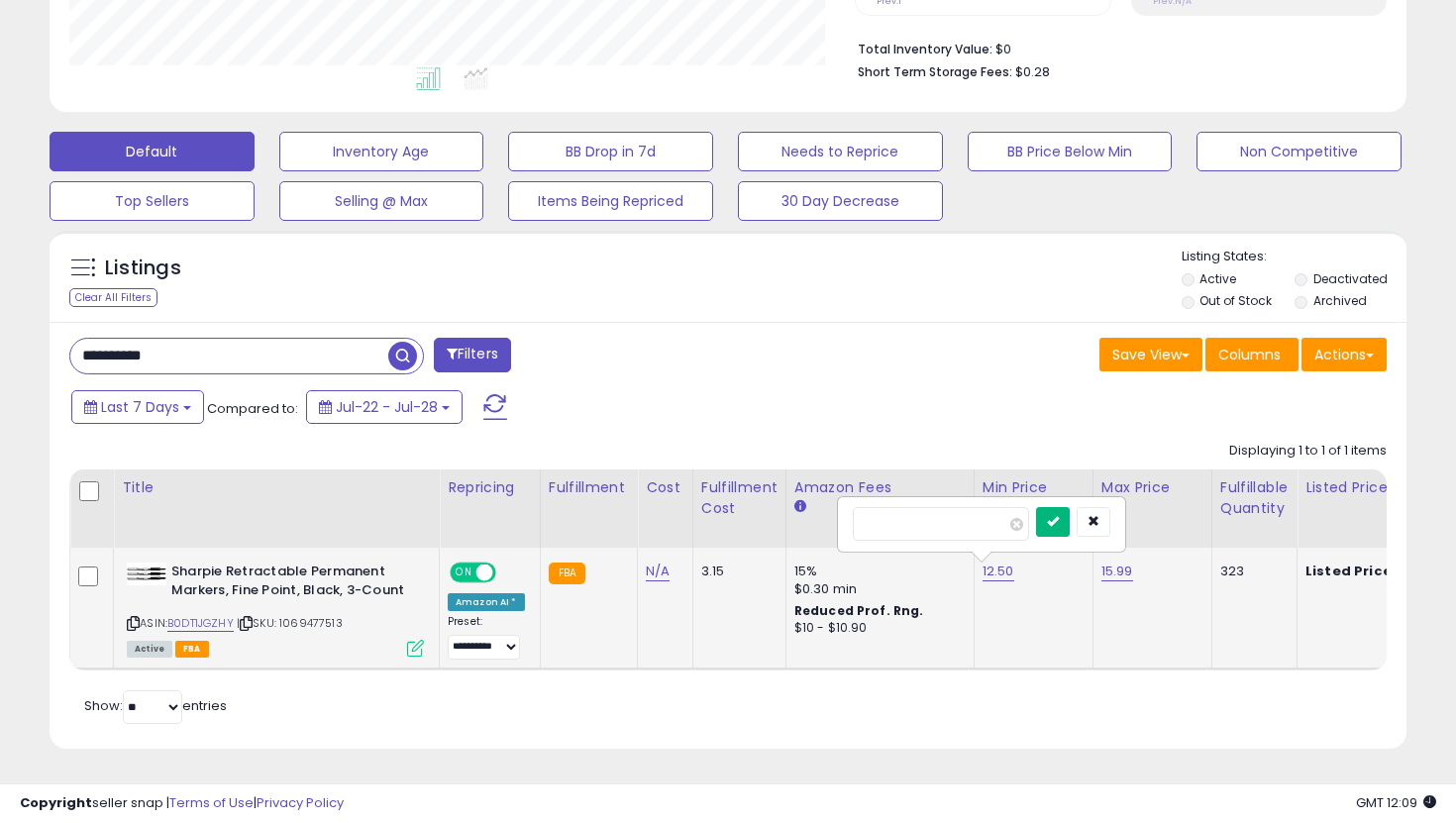 type on "**" 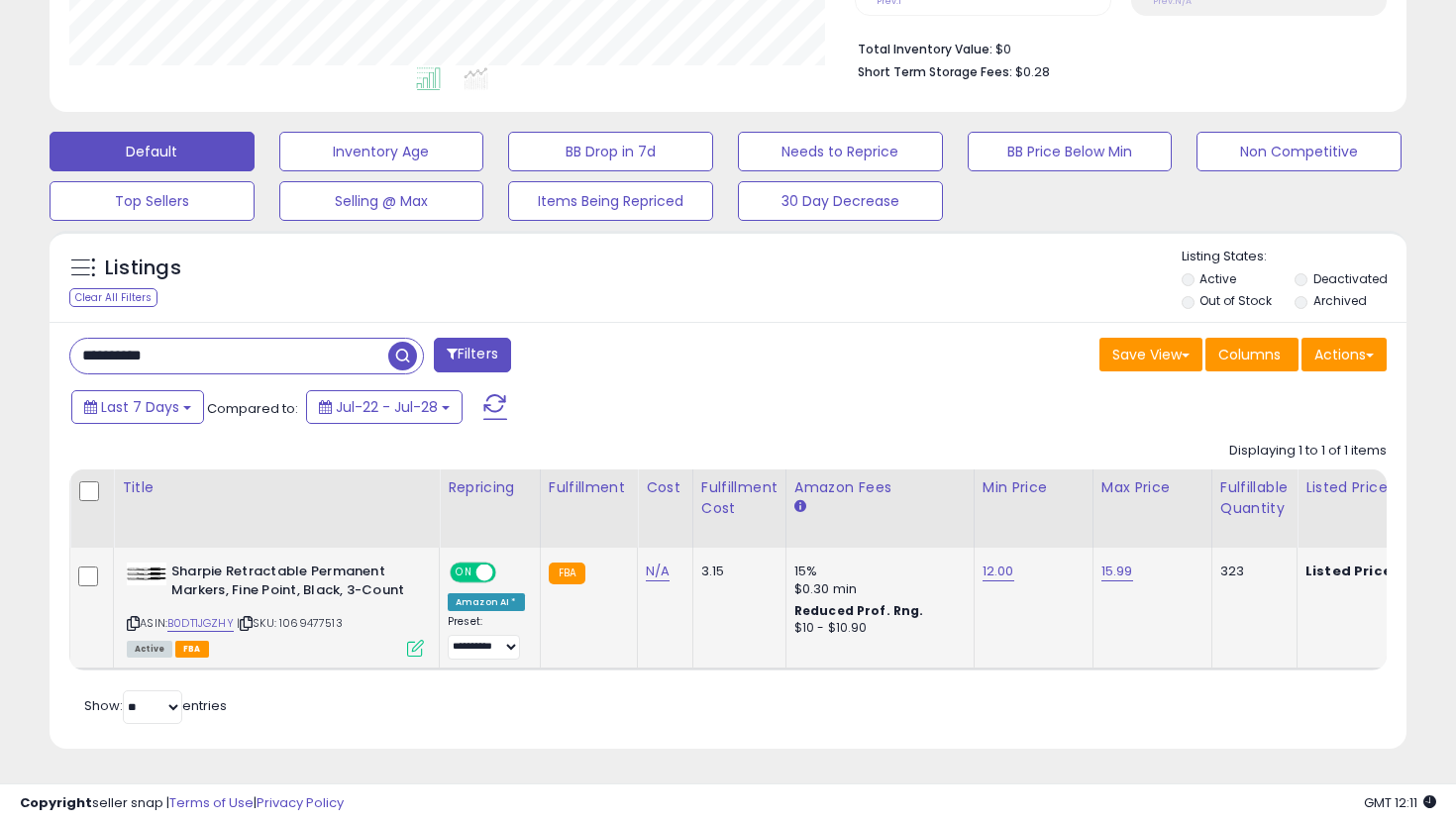 click on "**********" at bounding box center [229, 356] 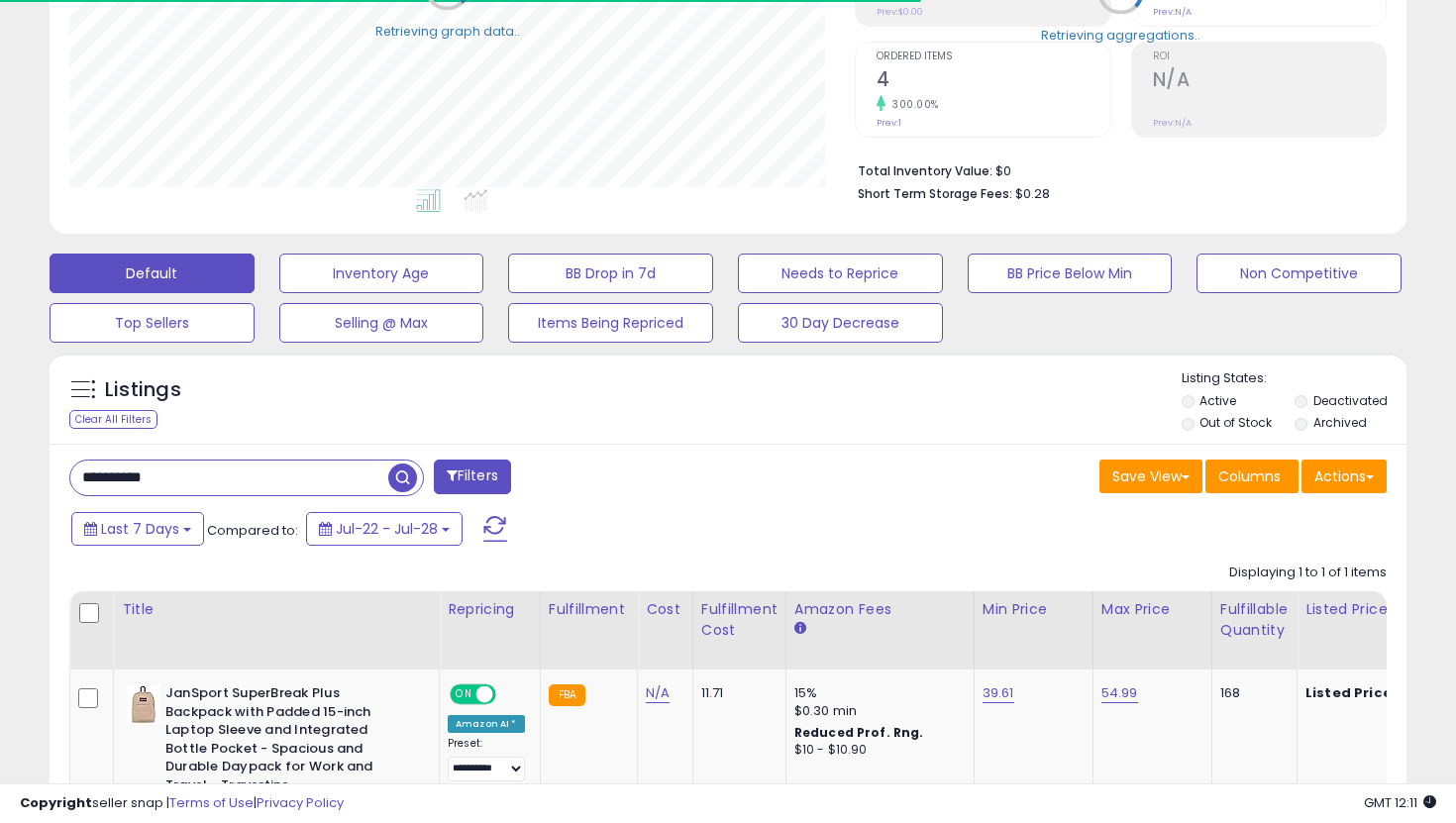 scroll, scrollTop: 492, scrollLeft: 0, axis: vertical 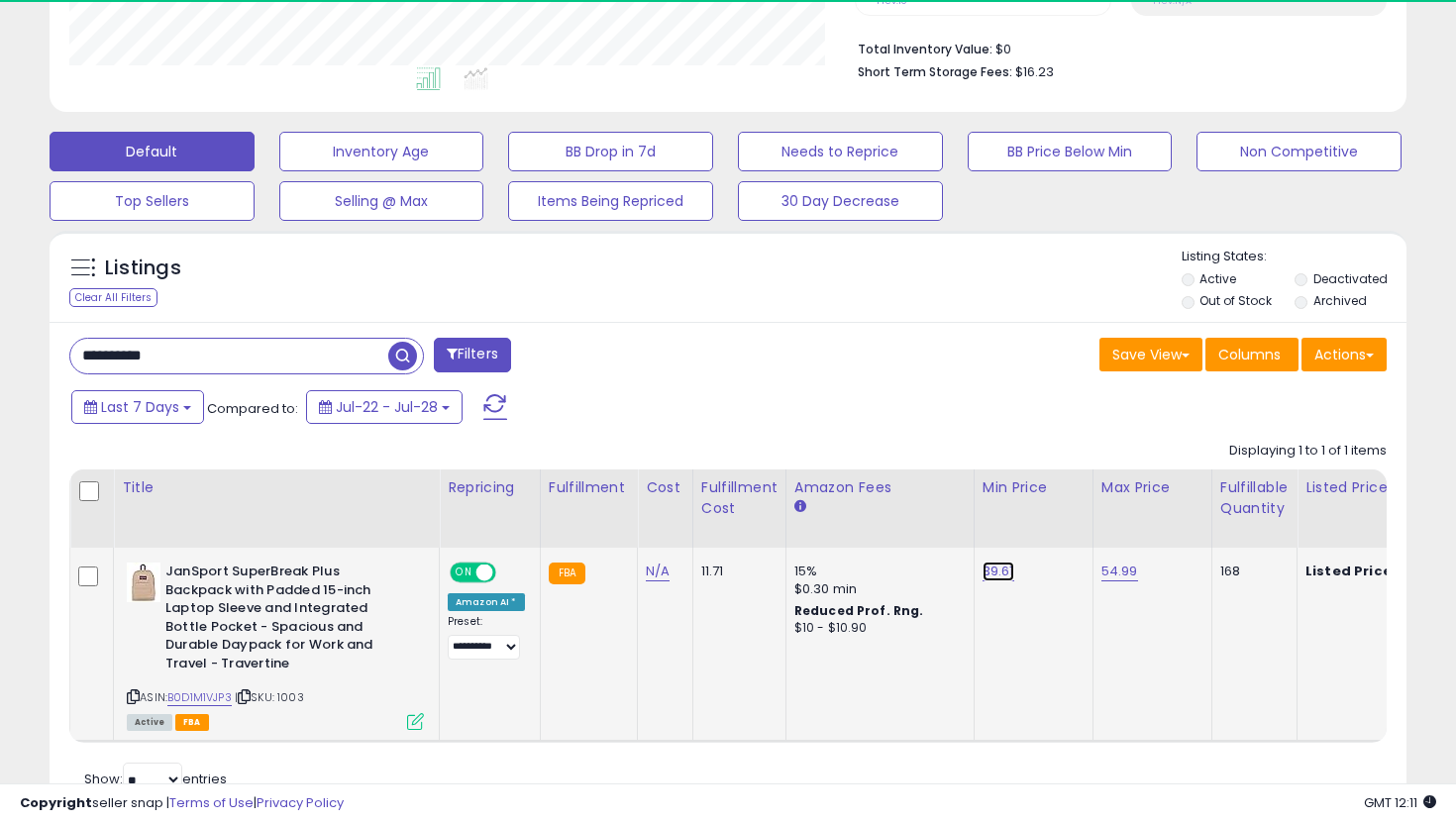 click on "39.61" at bounding box center (998, 571) 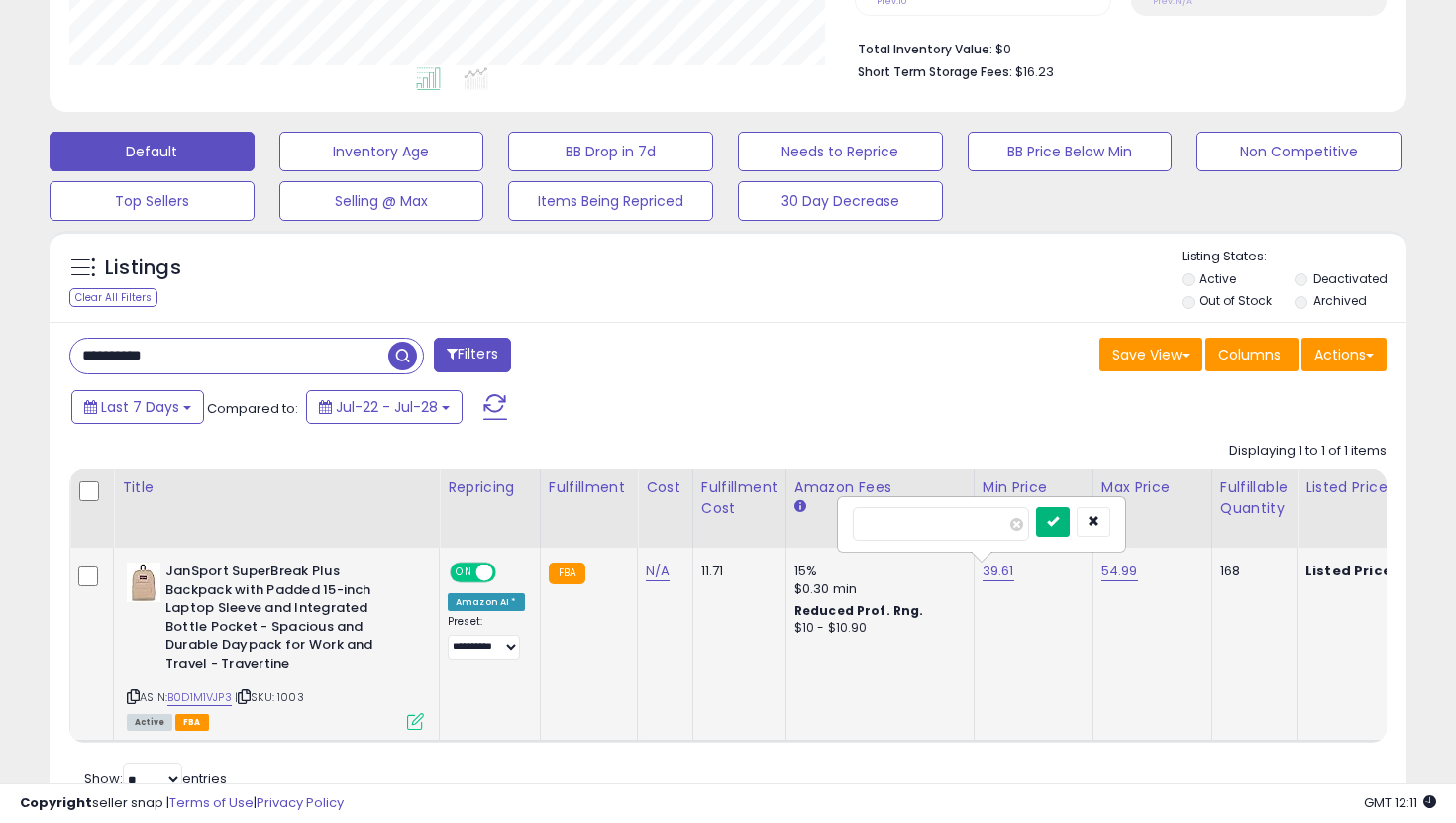 type on "*****" 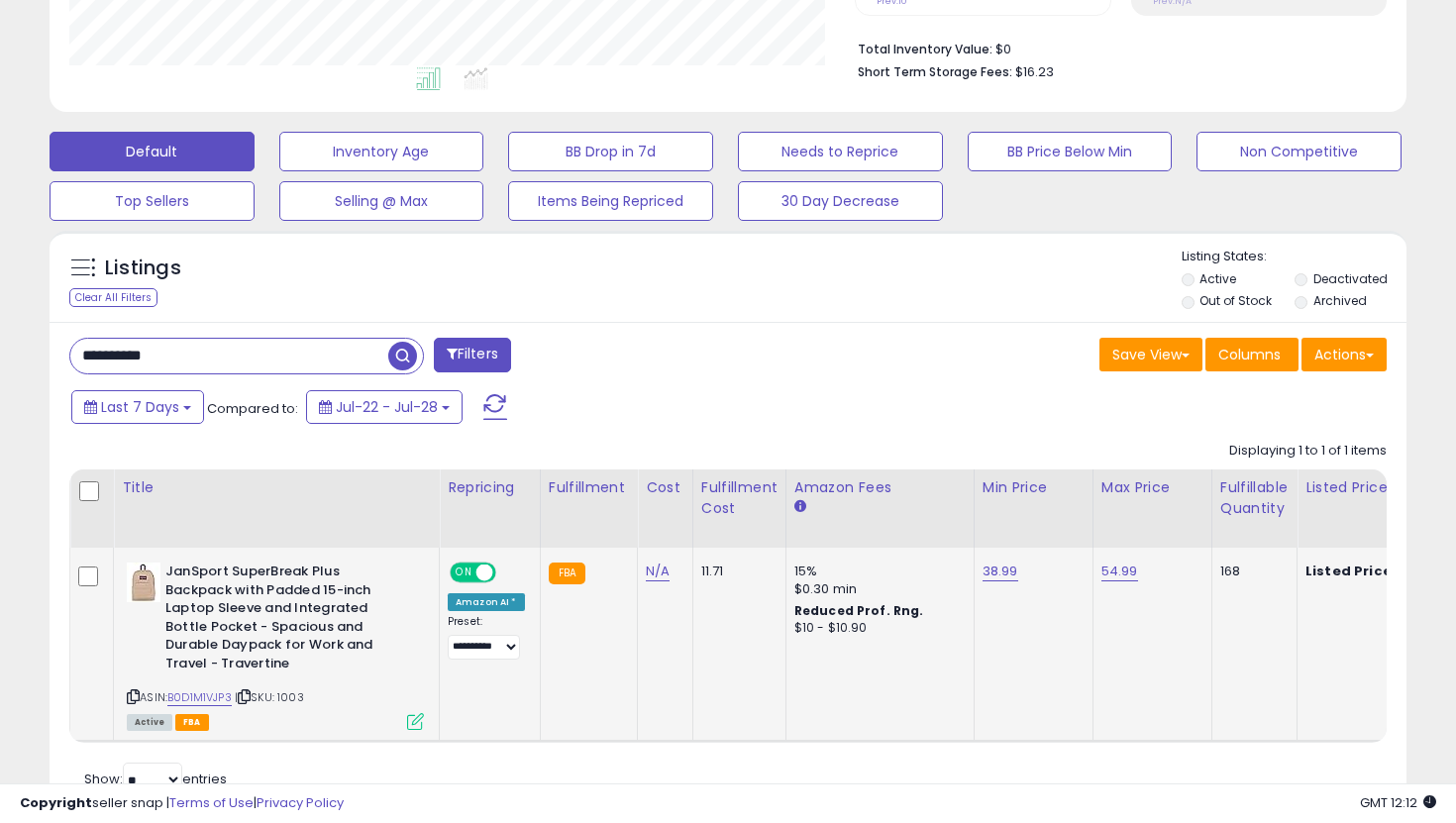 click on "**********" at bounding box center (229, 356) 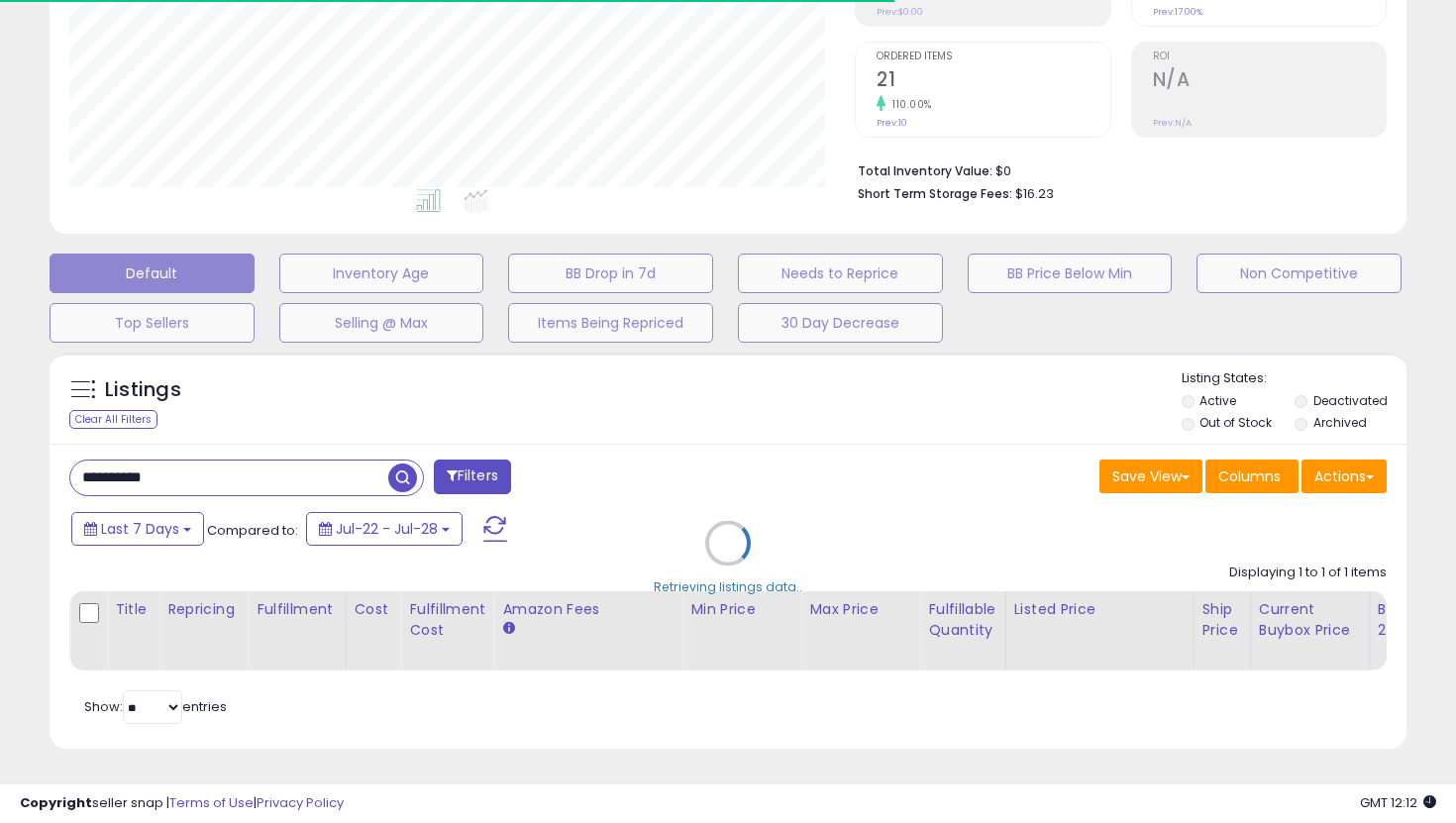 scroll, scrollTop: 492, scrollLeft: 0, axis: vertical 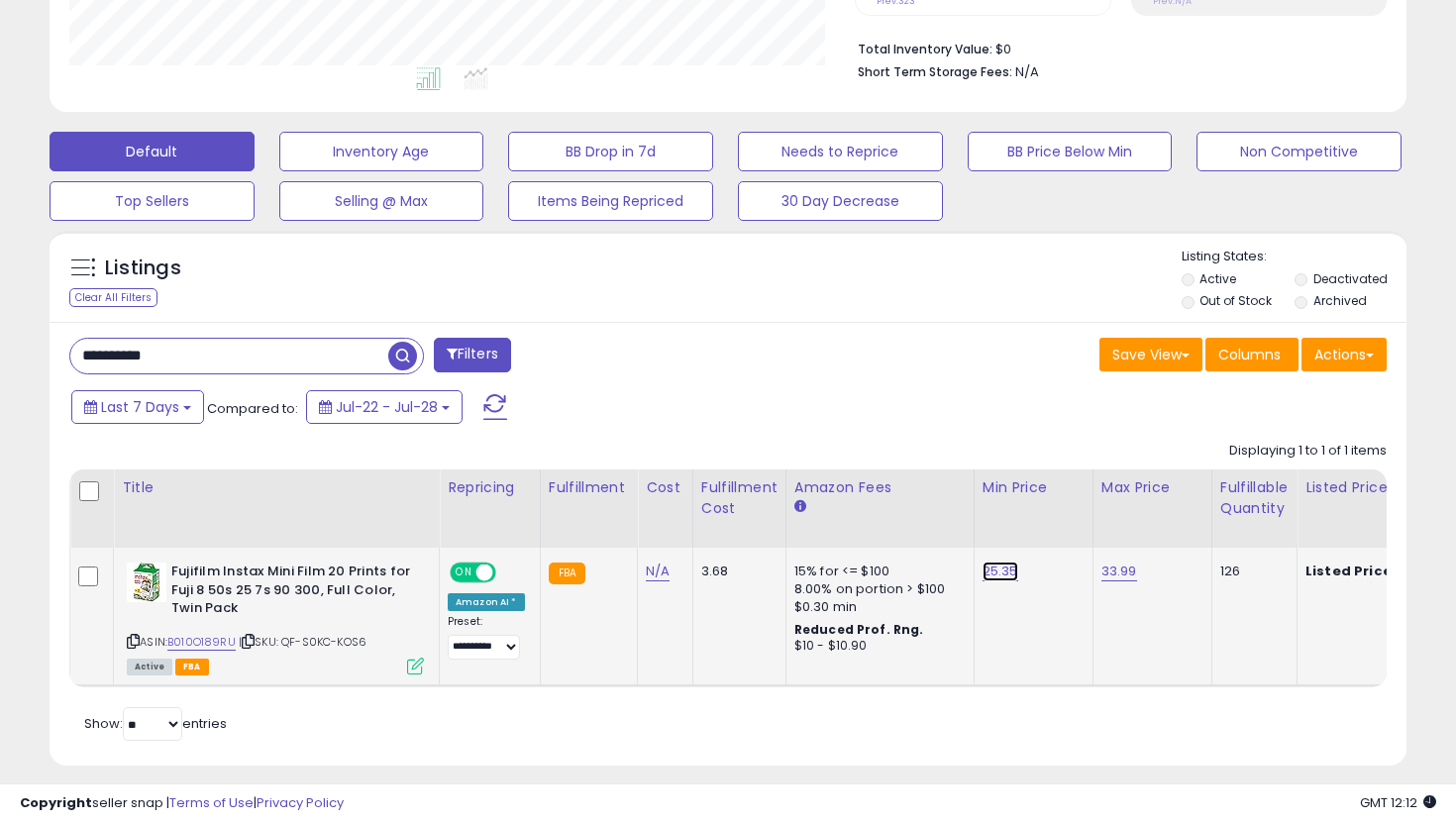 click on "25.35" at bounding box center [1000, 571] 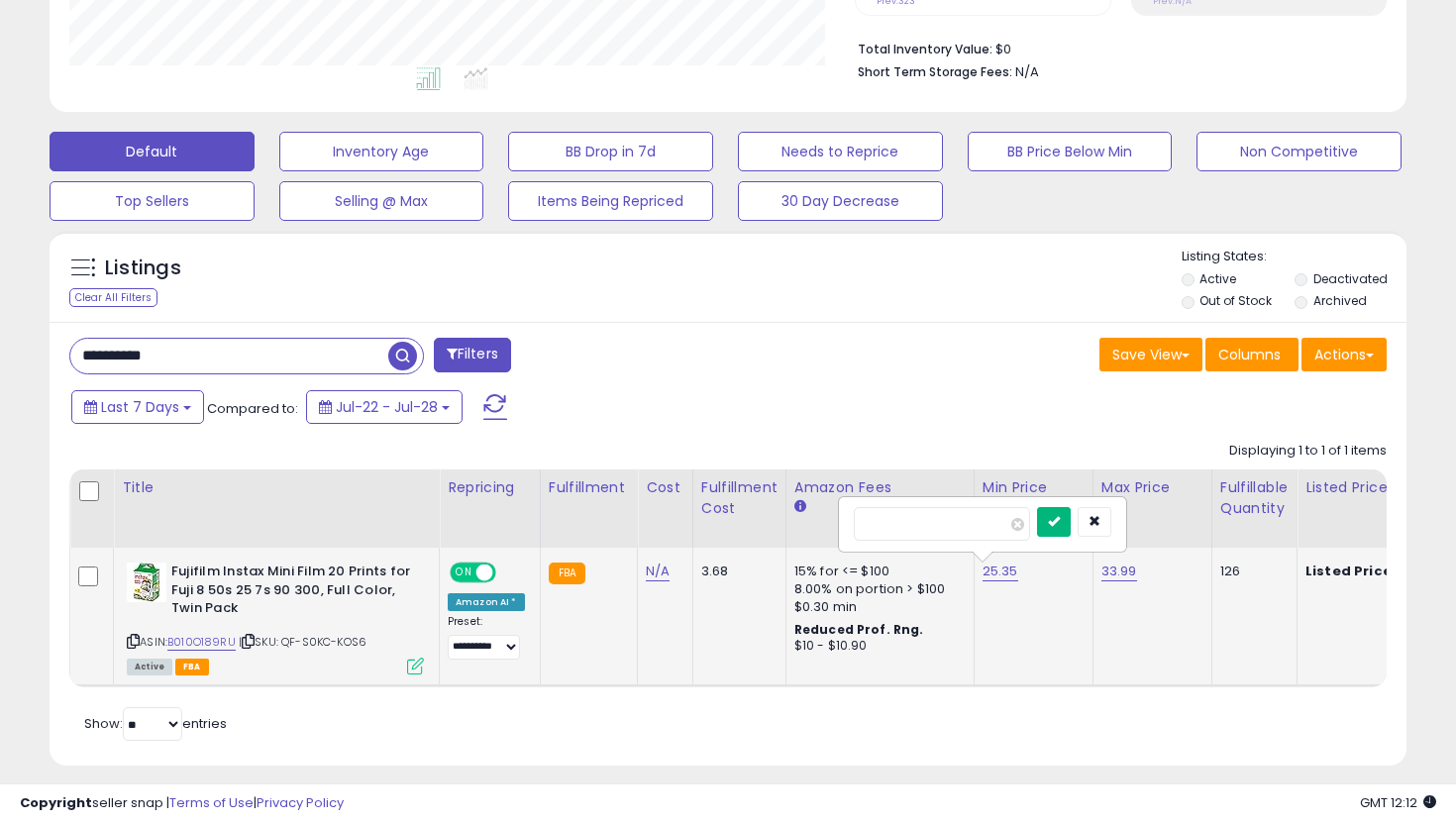 type on "****" 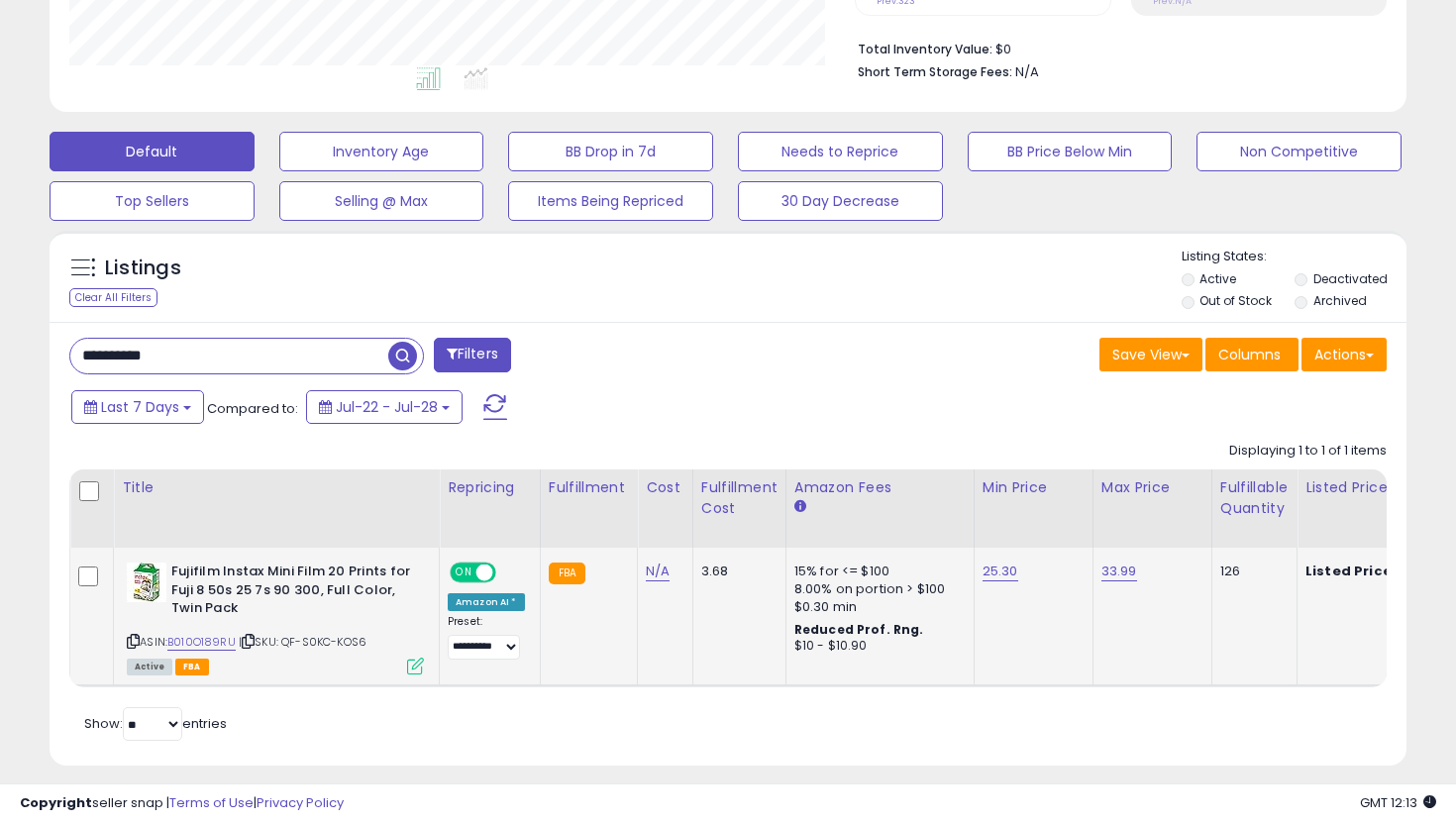 click on "**********" at bounding box center (229, 356) 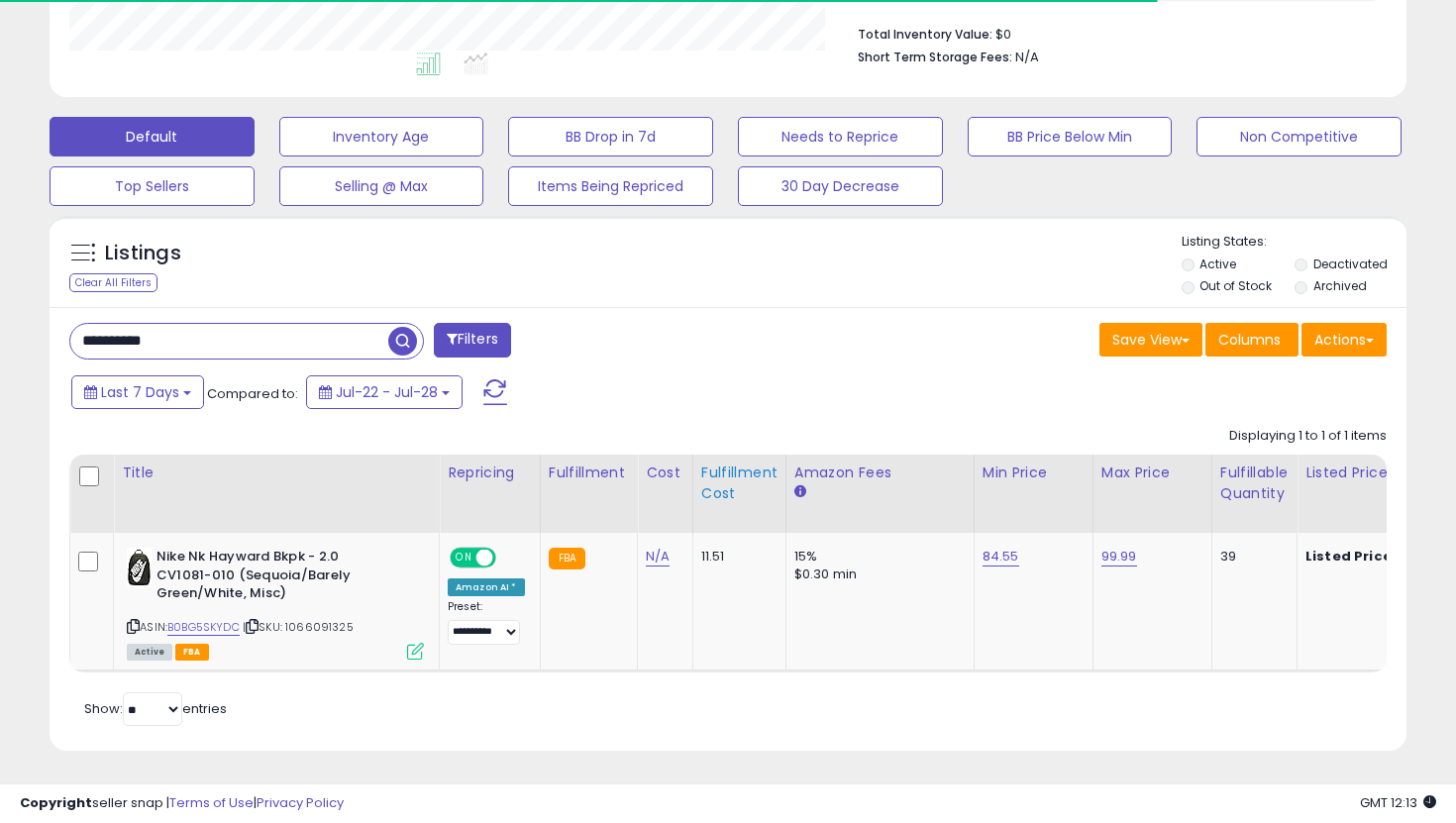 scroll, scrollTop: 510, scrollLeft: 0, axis: vertical 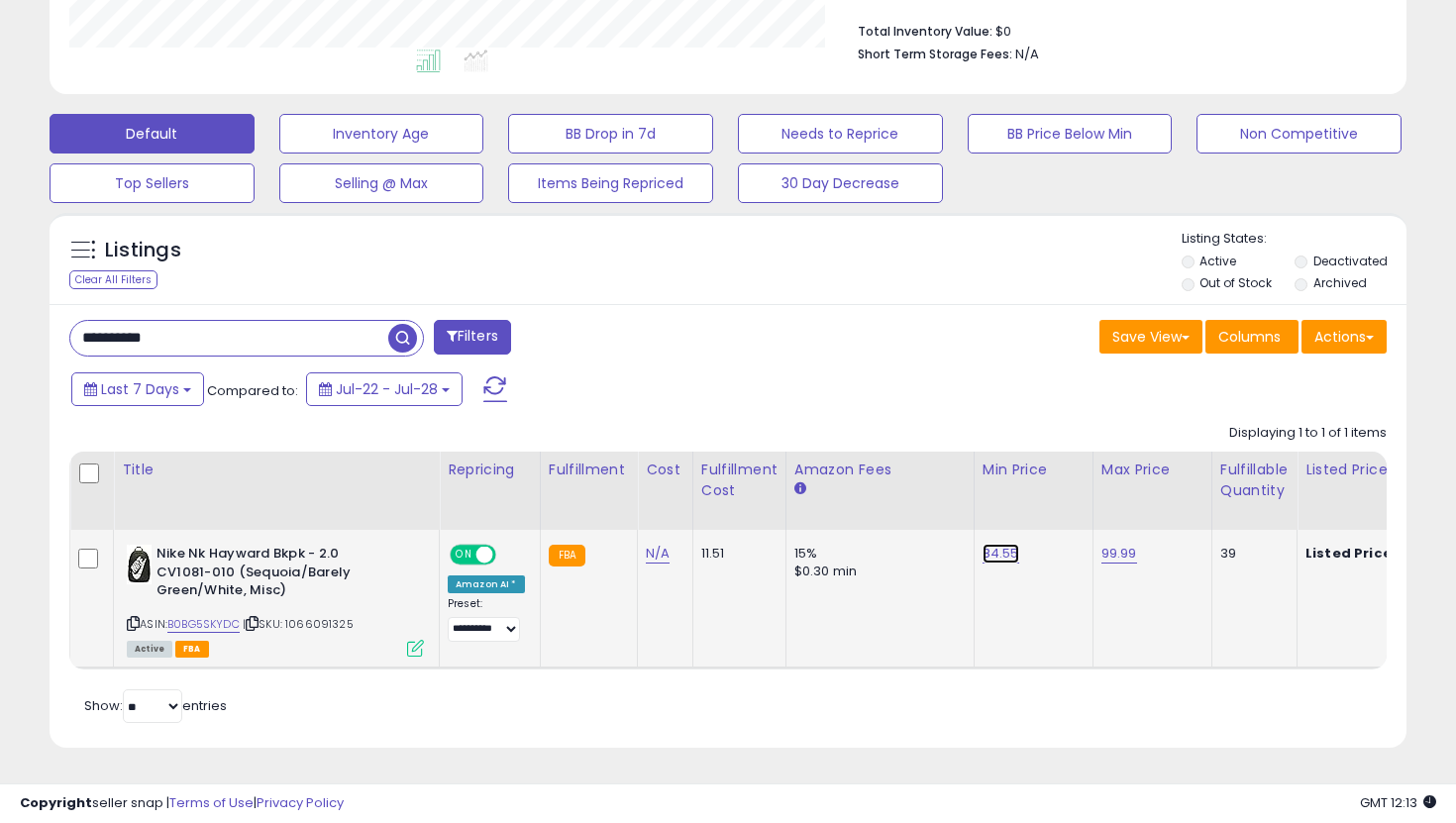 click on "84.55" at bounding box center (1000, 554) 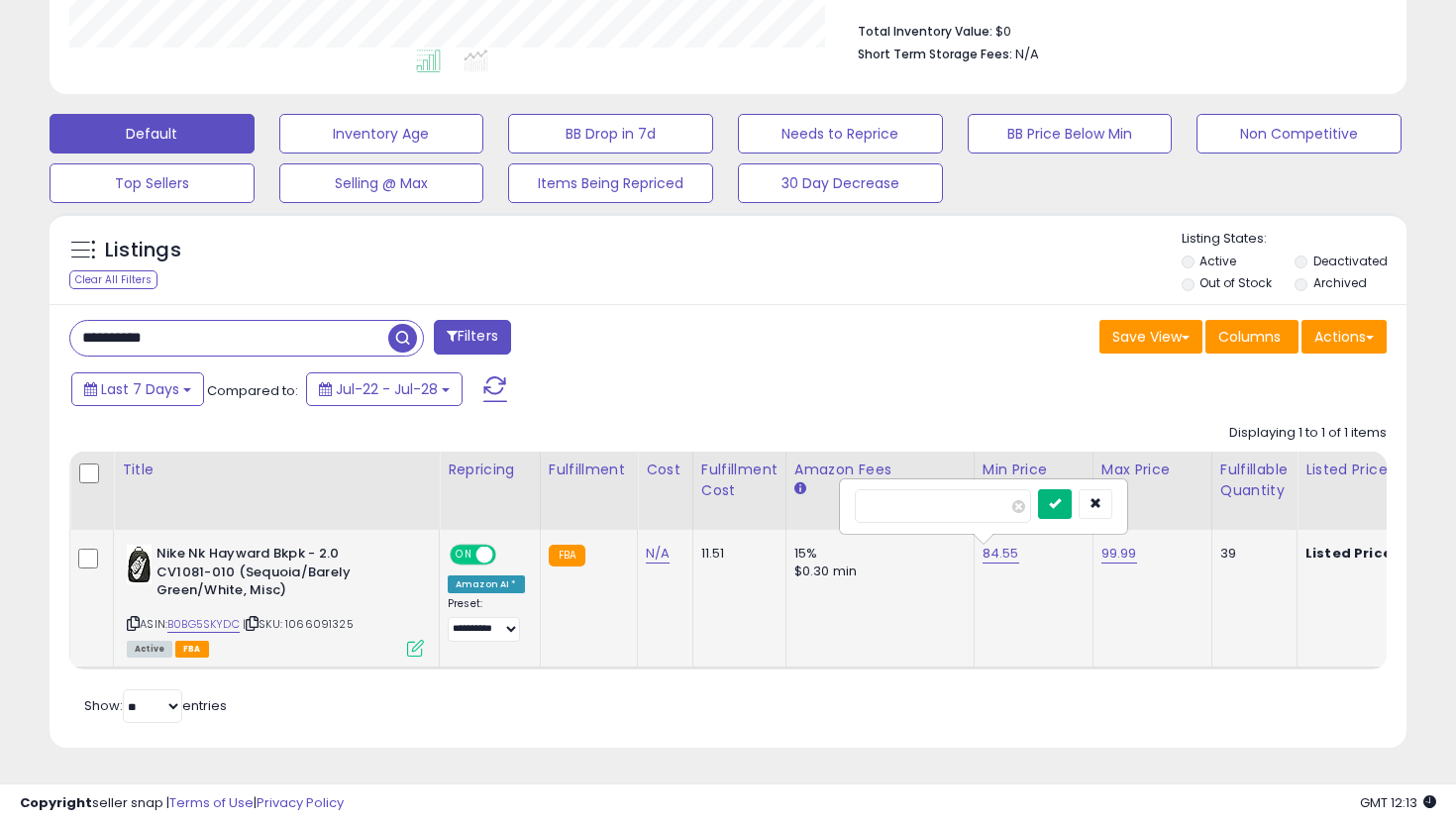 type on "*****" 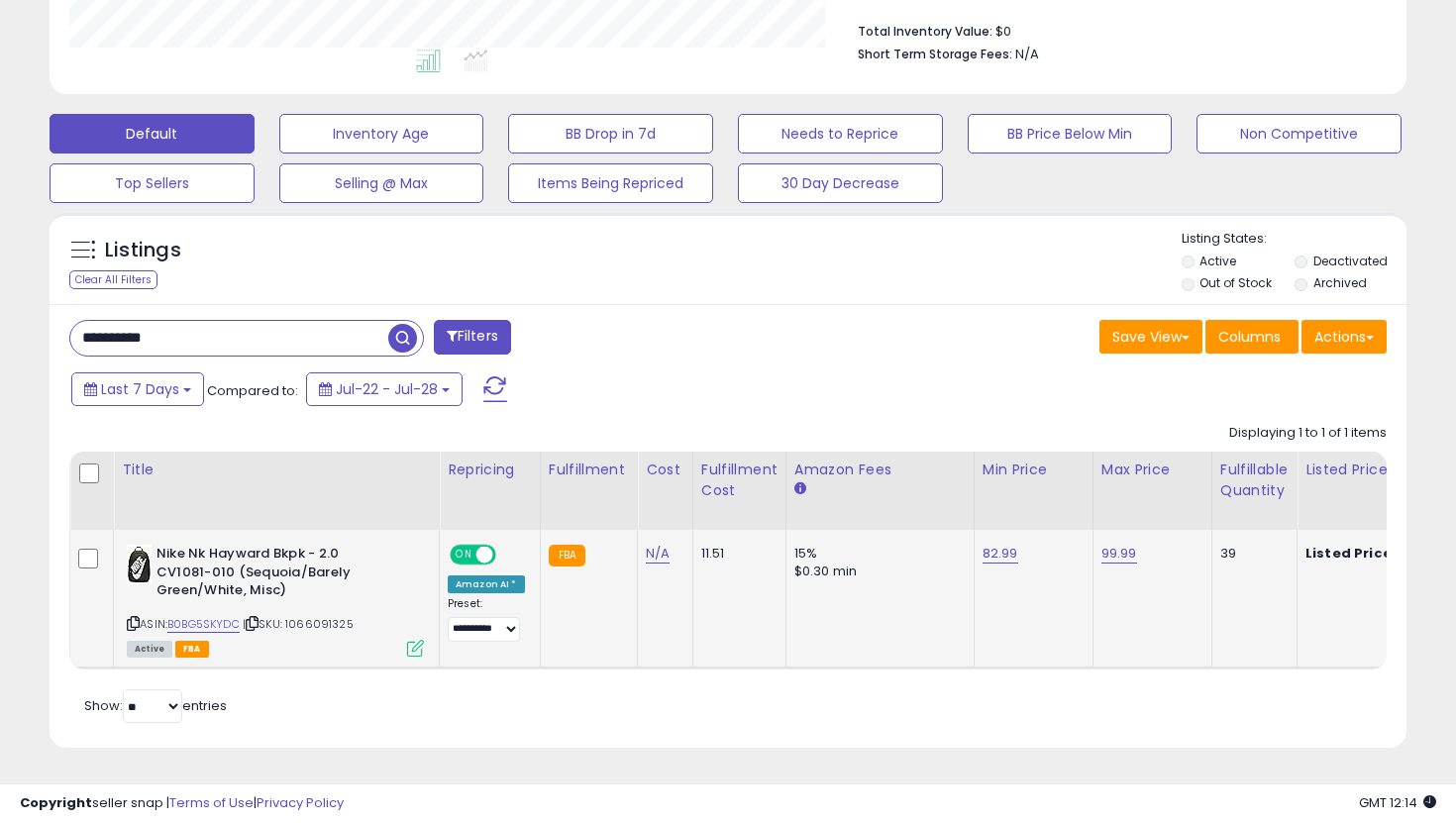 click on "**********" at bounding box center (229, 338) 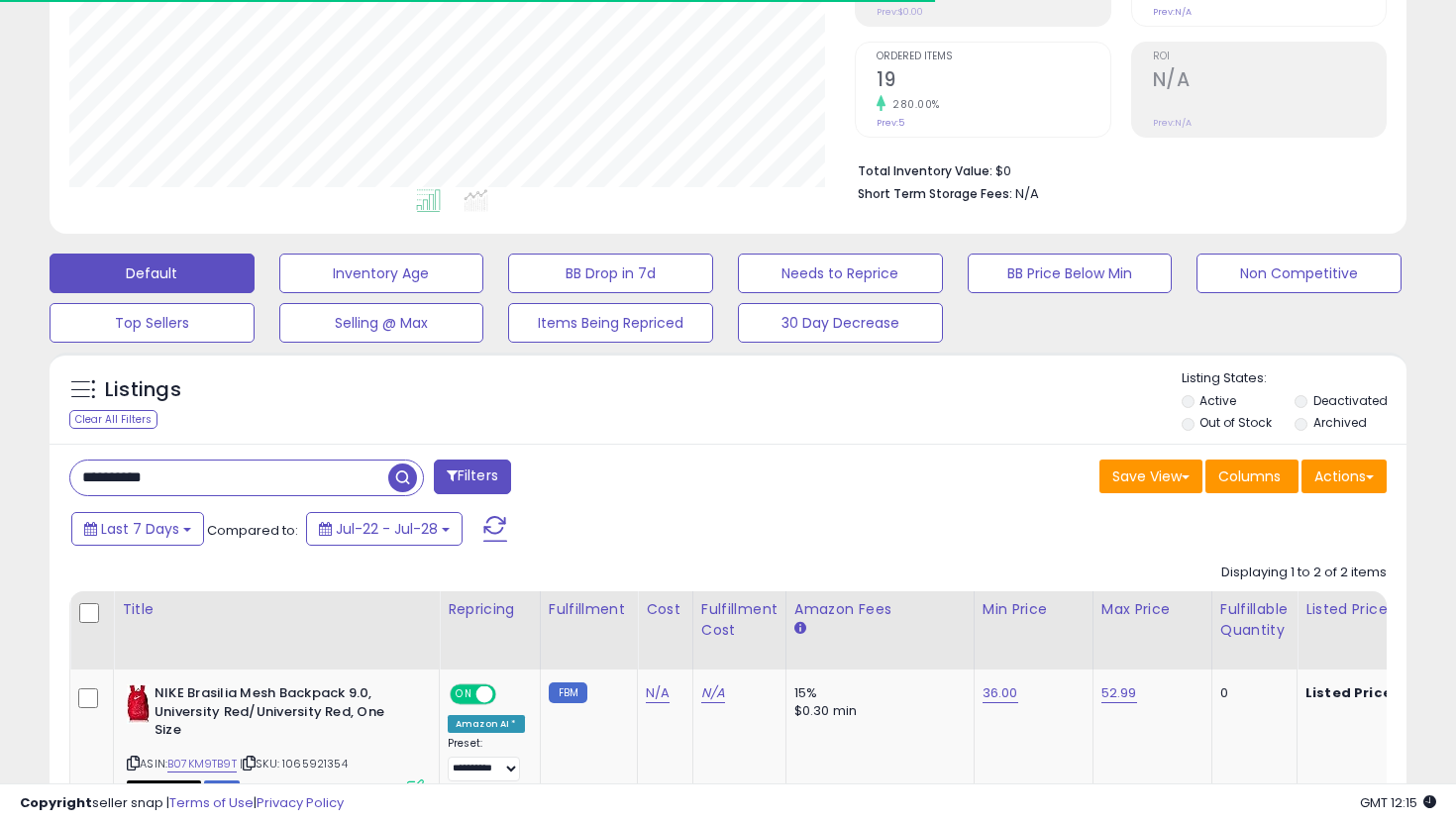 scroll, scrollTop: 510, scrollLeft: 0, axis: vertical 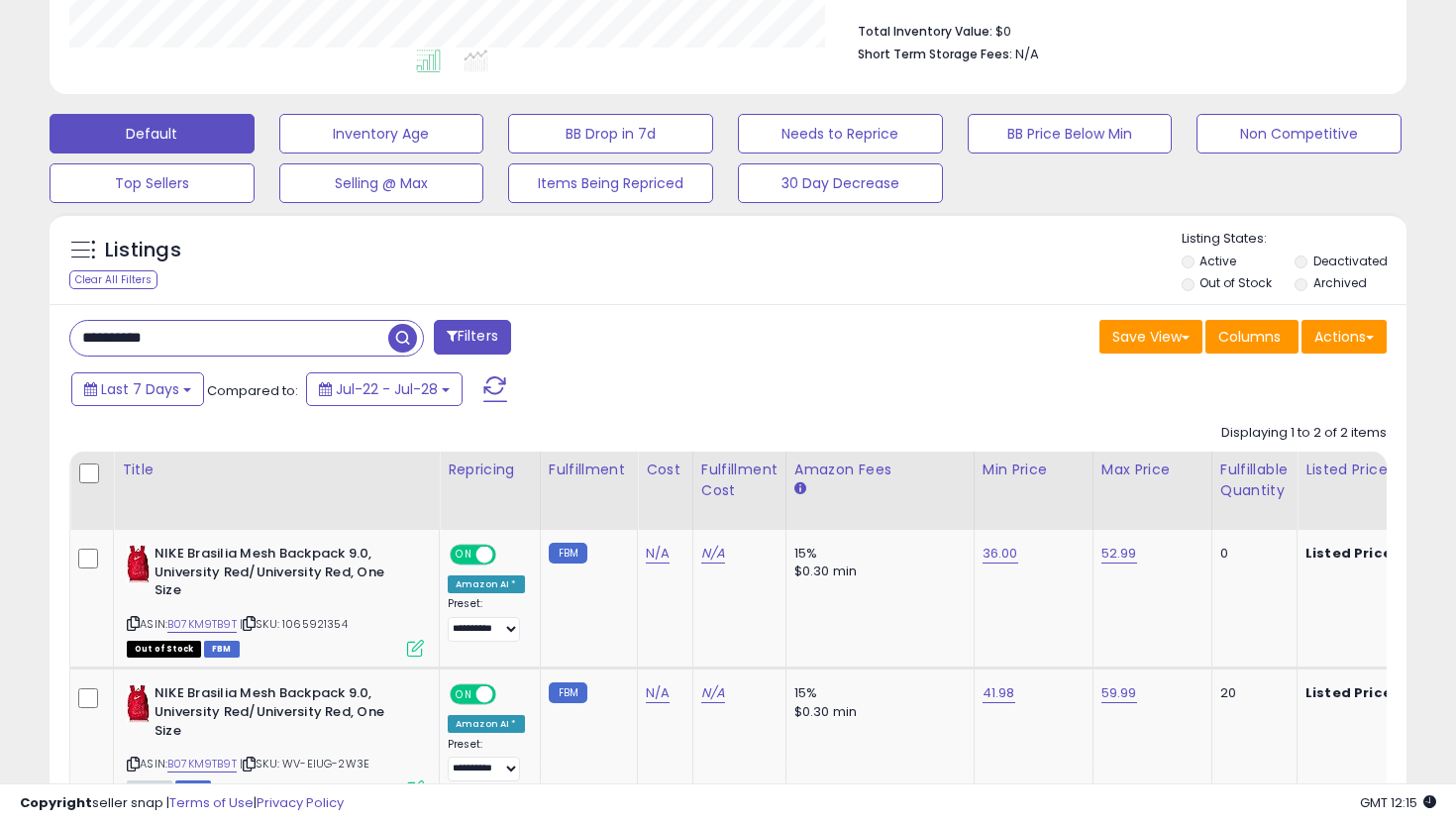 click on "**********" at bounding box center [229, 338] 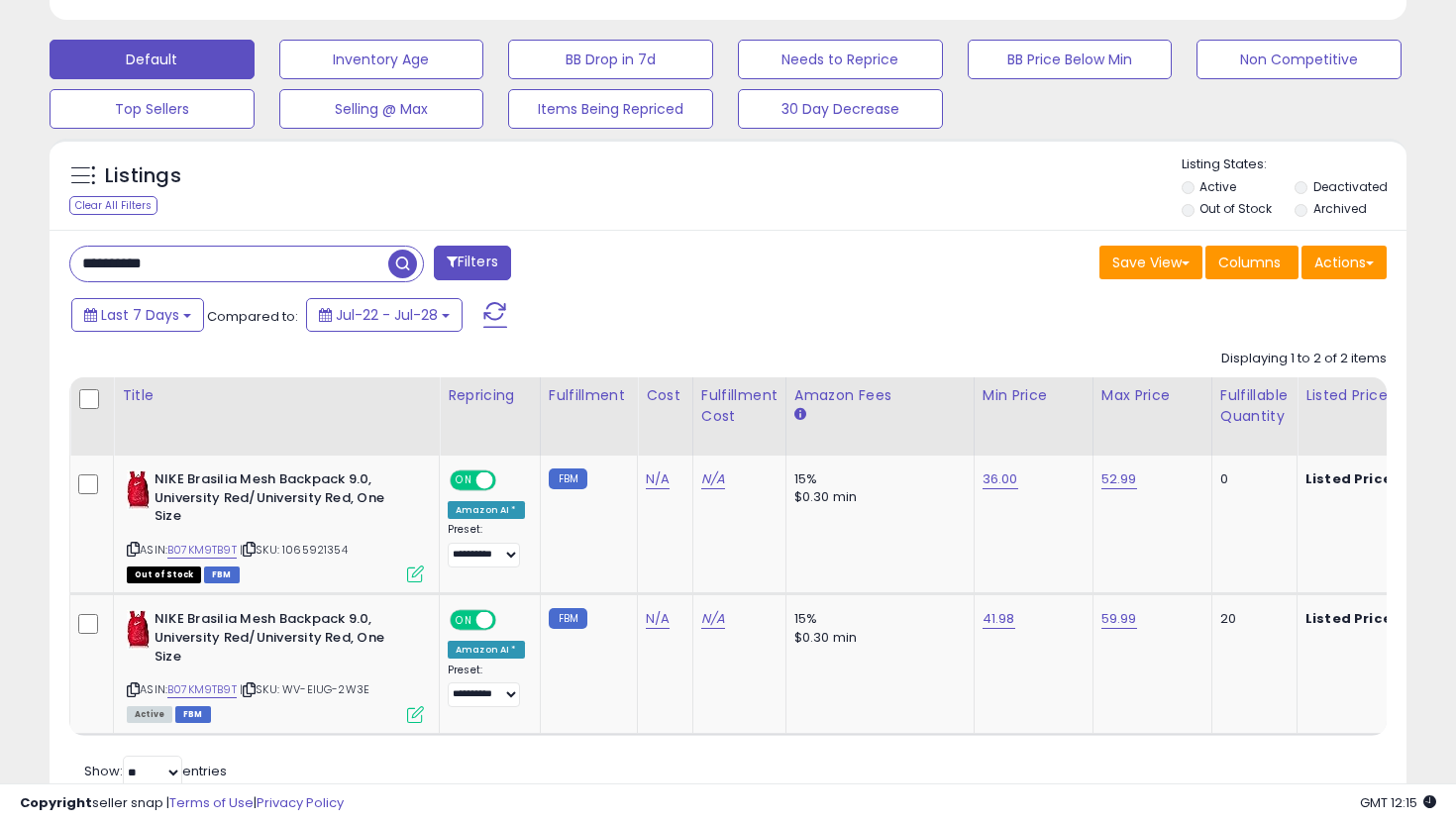 scroll, scrollTop: 650, scrollLeft: 0, axis: vertical 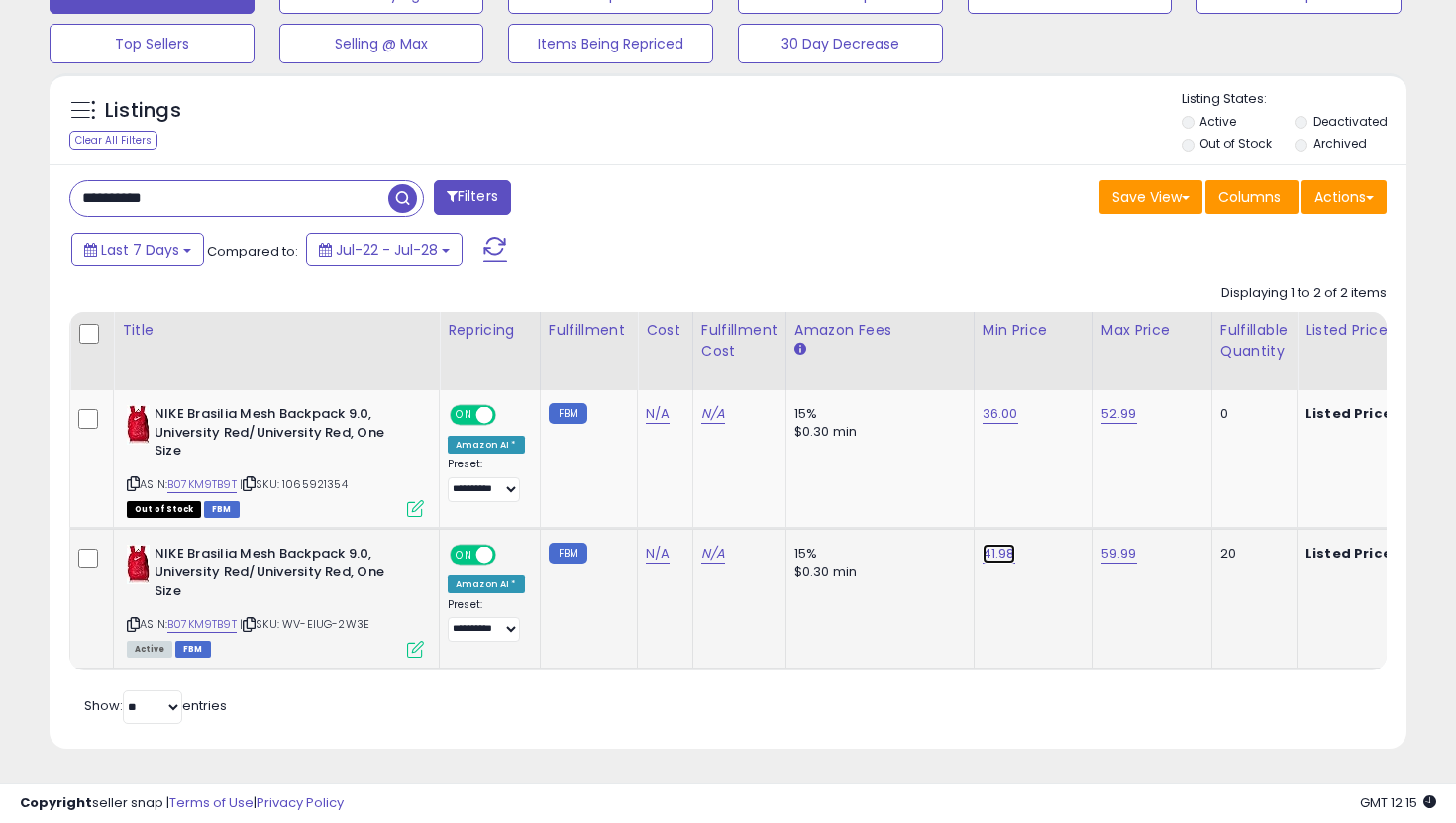 click on "41.98" at bounding box center [1000, 414] 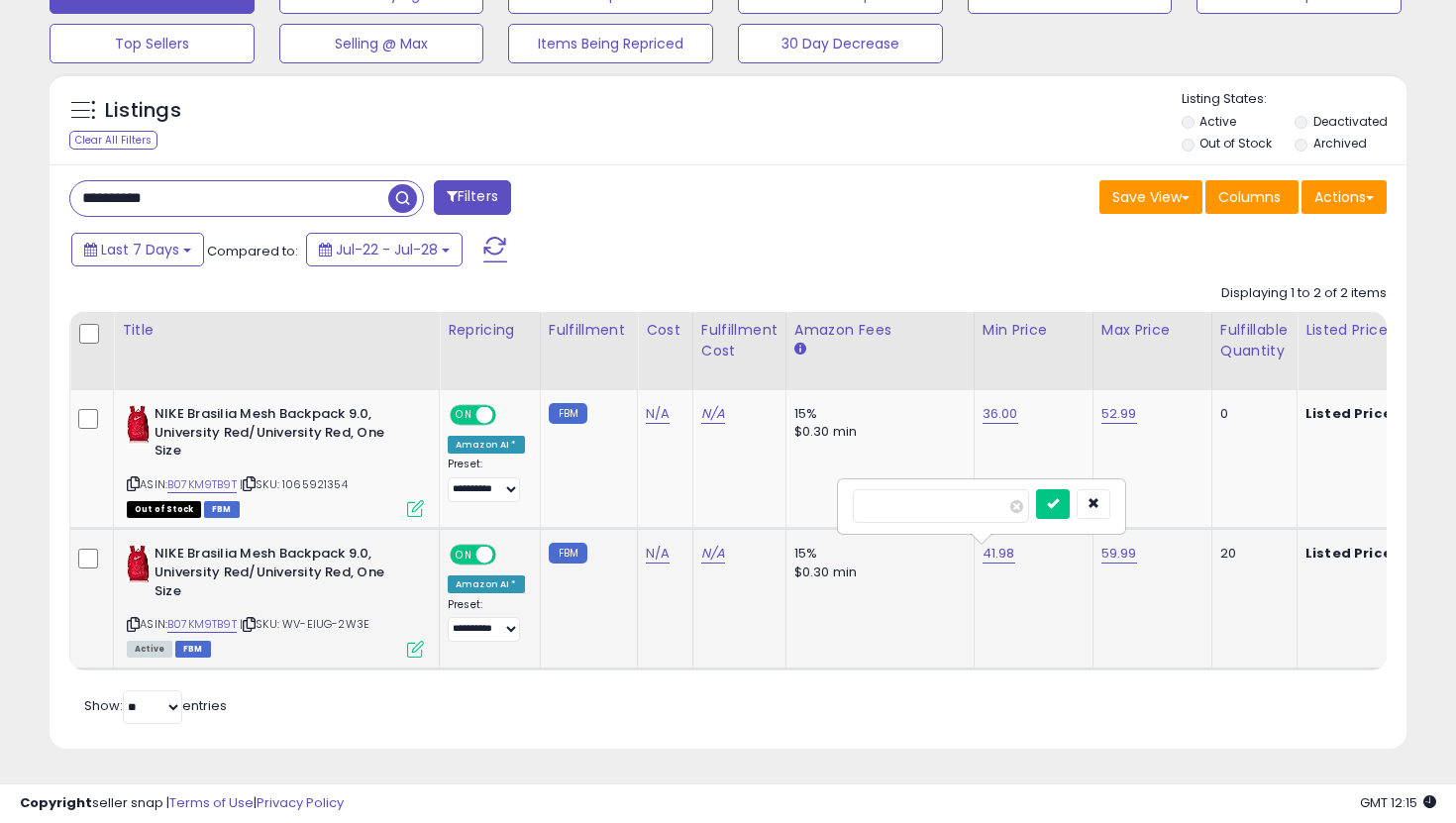 type on "*" 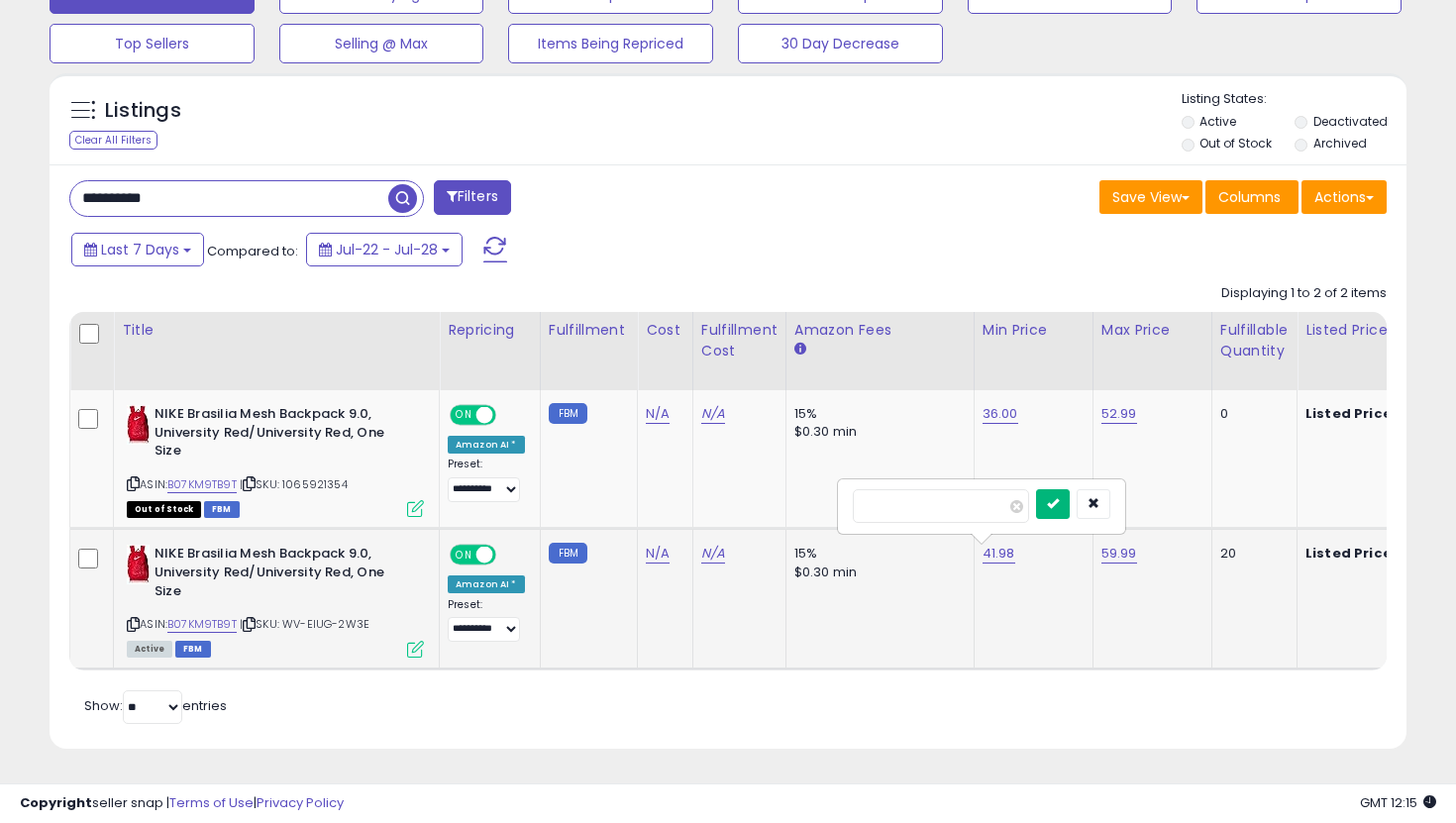 type on "*****" 